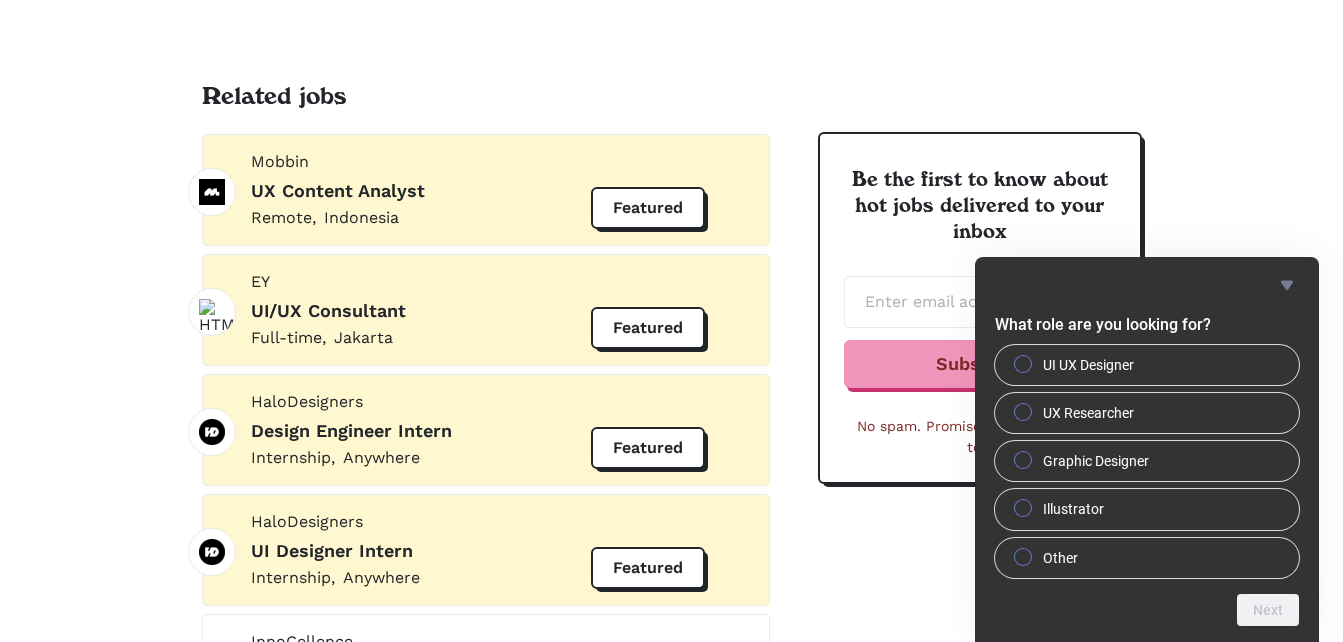 scroll, scrollTop: 1452, scrollLeft: 0, axis: vertical 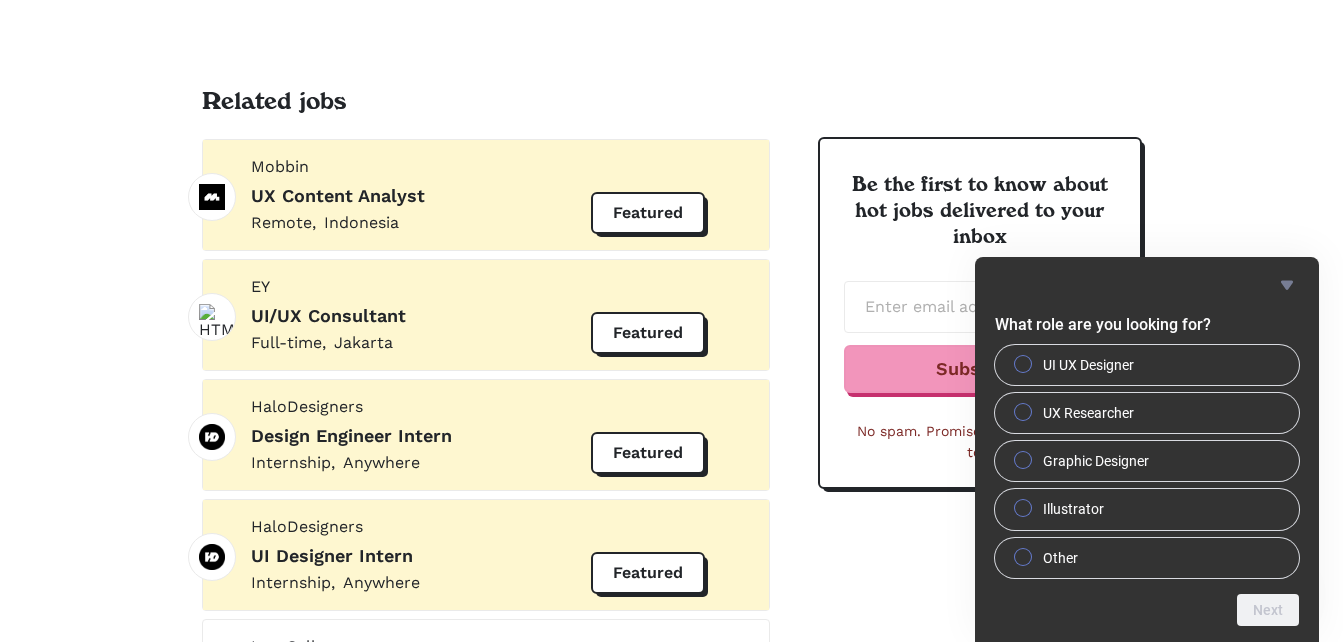 click on "What role are you looking for? UI UX Designer UX Researcher Graphic Designer Illustrator Other Next" at bounding box center [1147, 449] 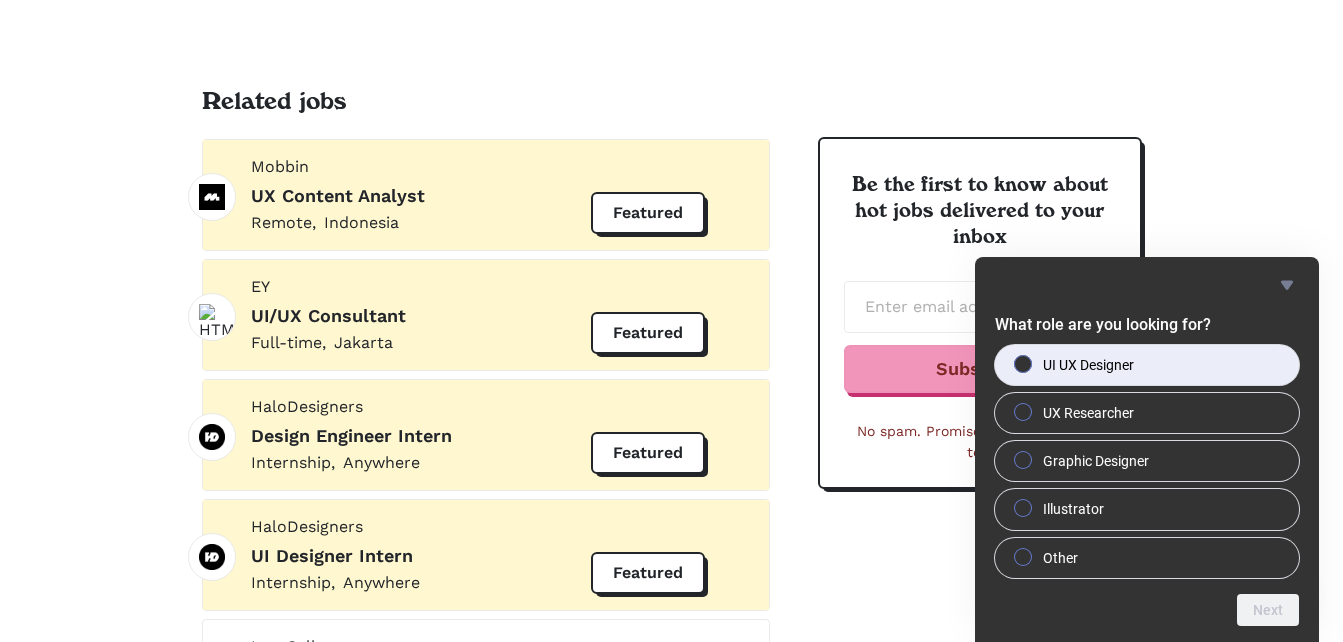 click on "UI UX Designer" at bounding box center [1147, 365] 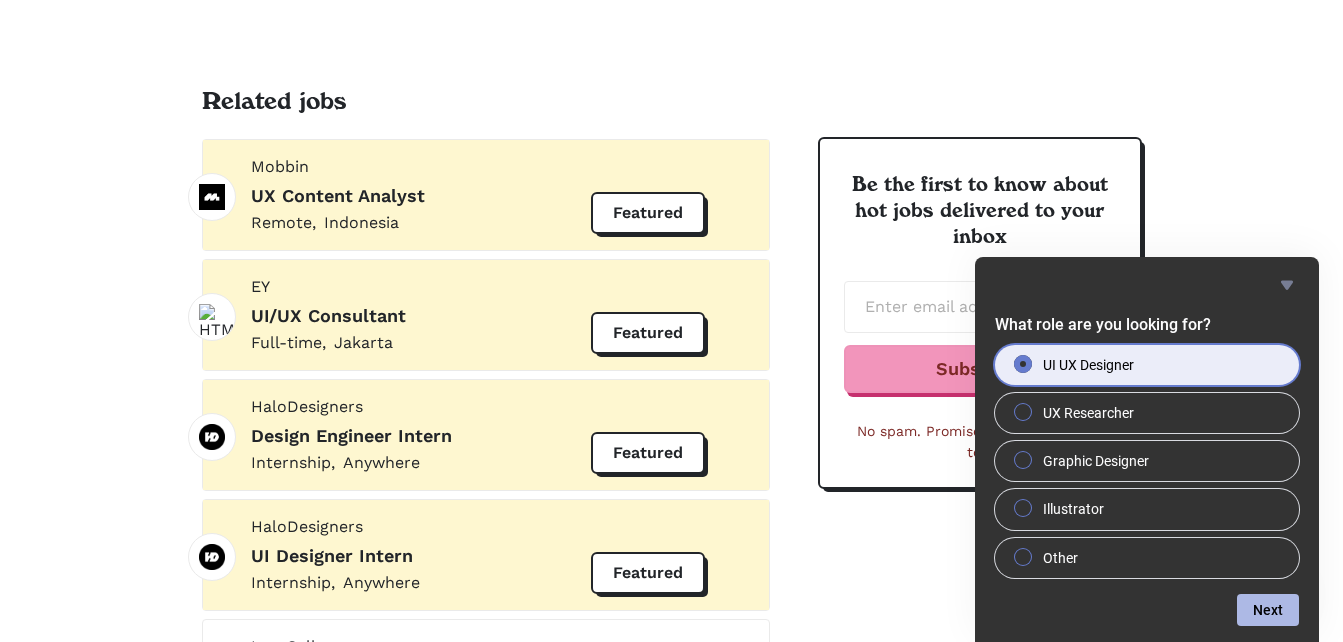 click on "Next" at bounding box center [1268, 610] 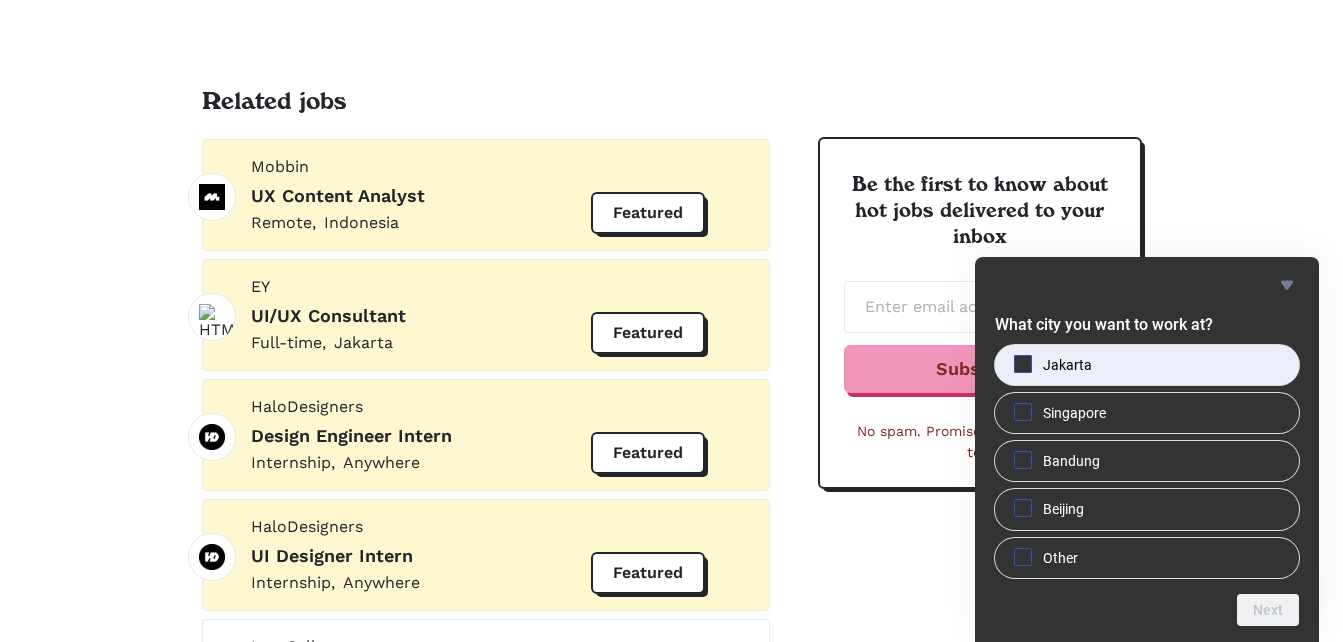 click on "[CITY]" at bounding box center (1147, 365) 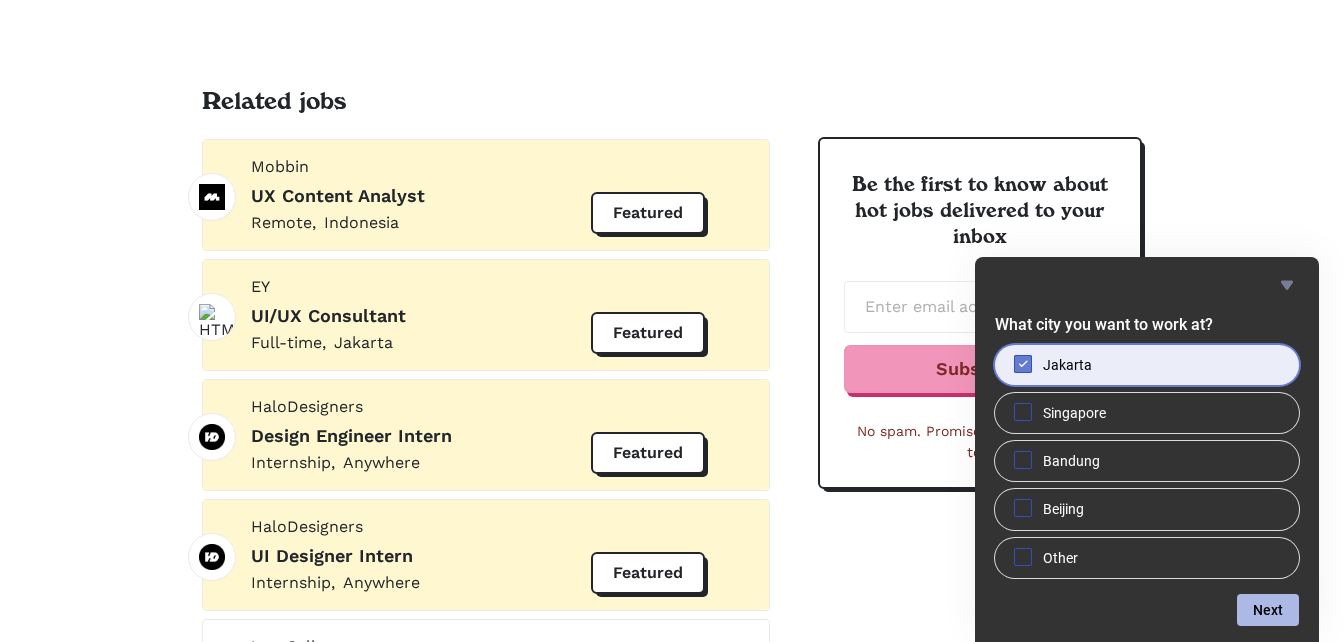 click on "Next" at bounding box center [1268, 610] 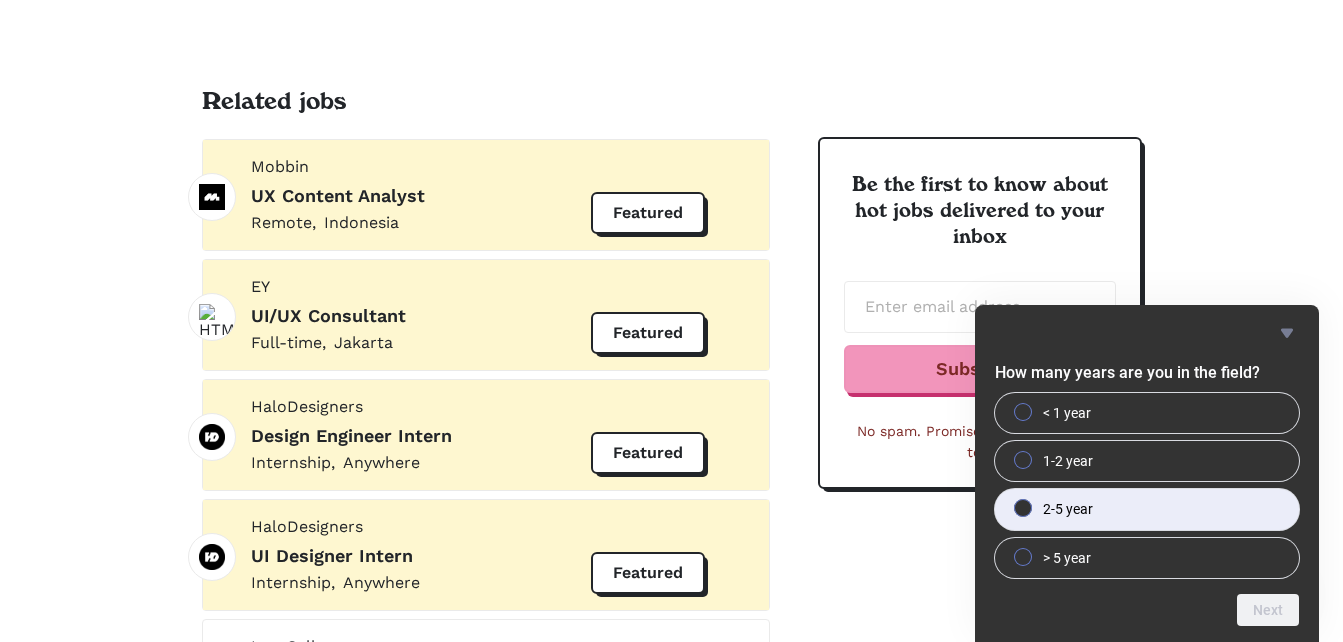 click on "2-5 year" at bounding box center (1147, 509) 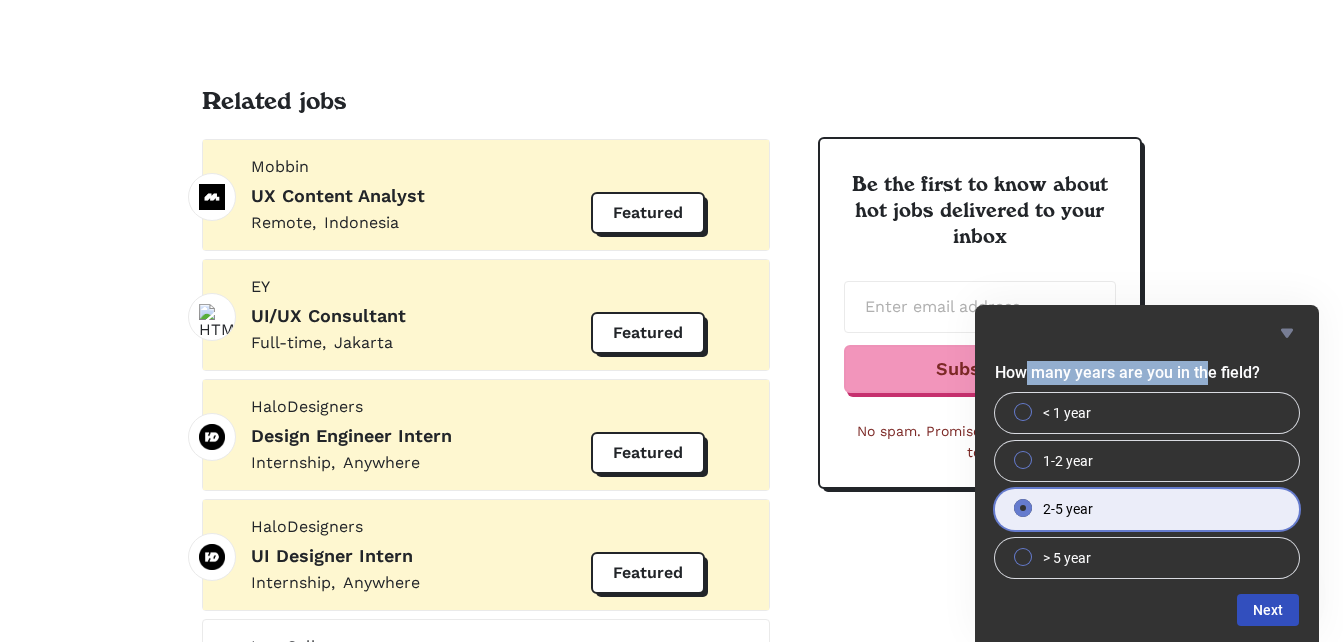 drag, startPoint x: 1022, startPoint y: 378, endPoint x: 1203, endPoint y: 388, distance: 181.27603 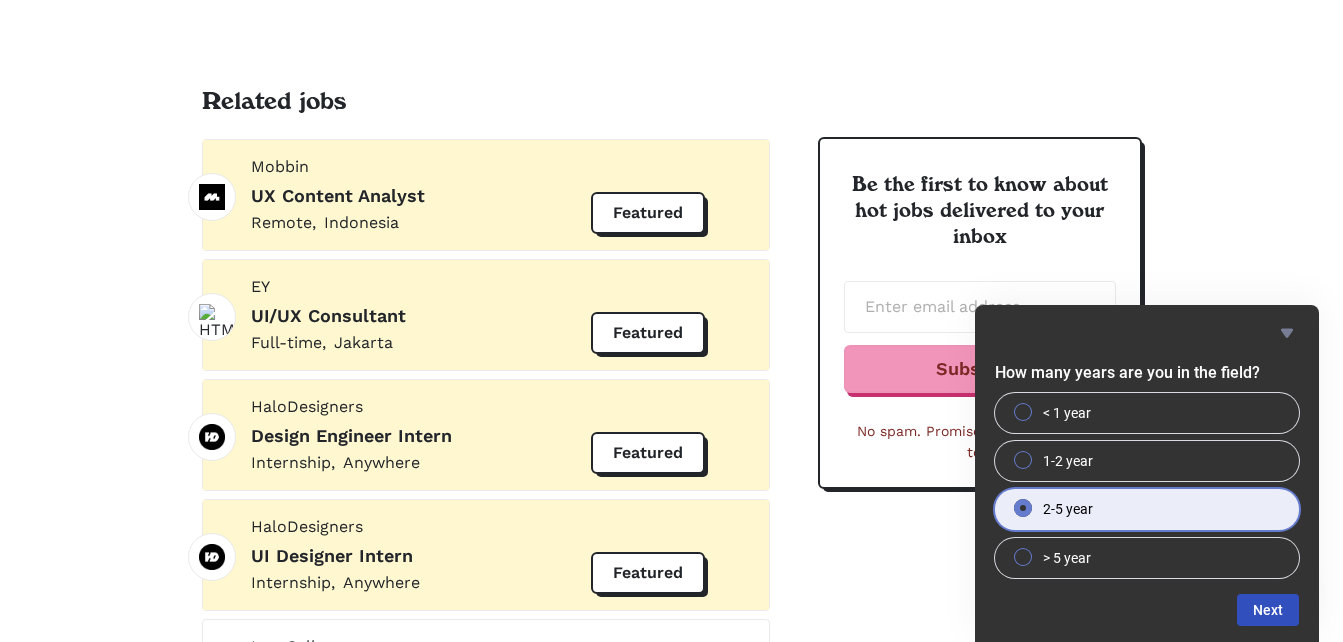 click on "< 1 year 1-2 year 2-5 year > 5 year" at bounding box center [1147, 485] 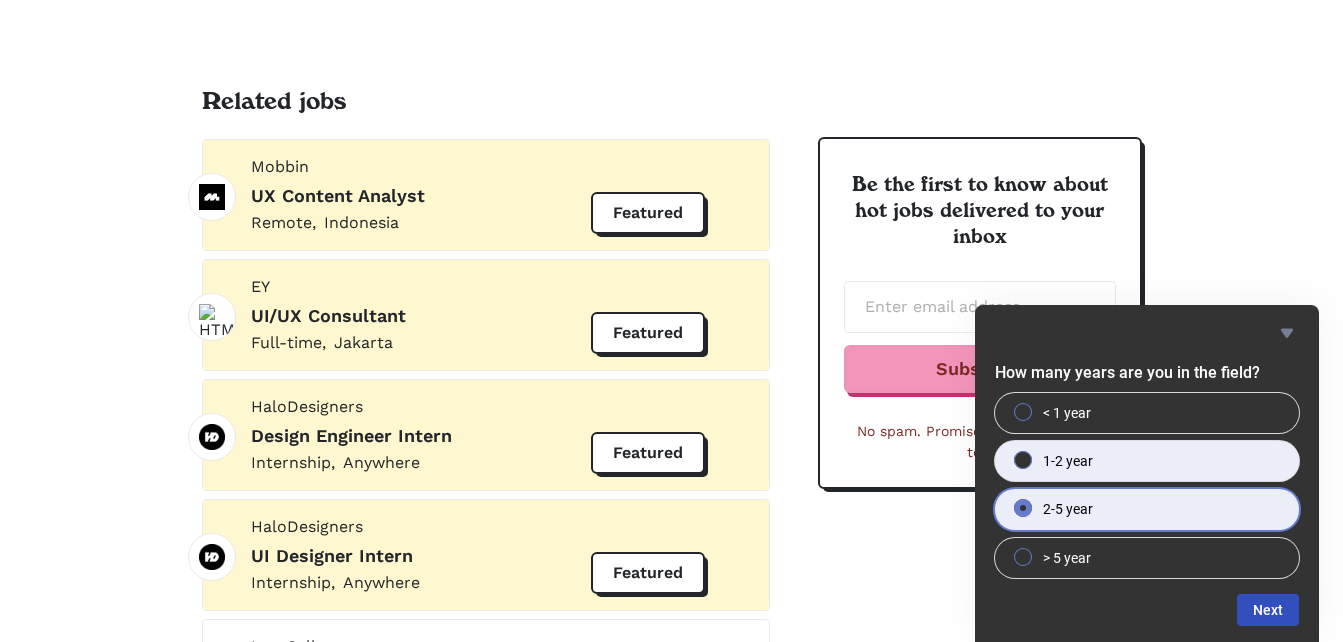 click on "1-2 year" at bounding box center (1147, 461) 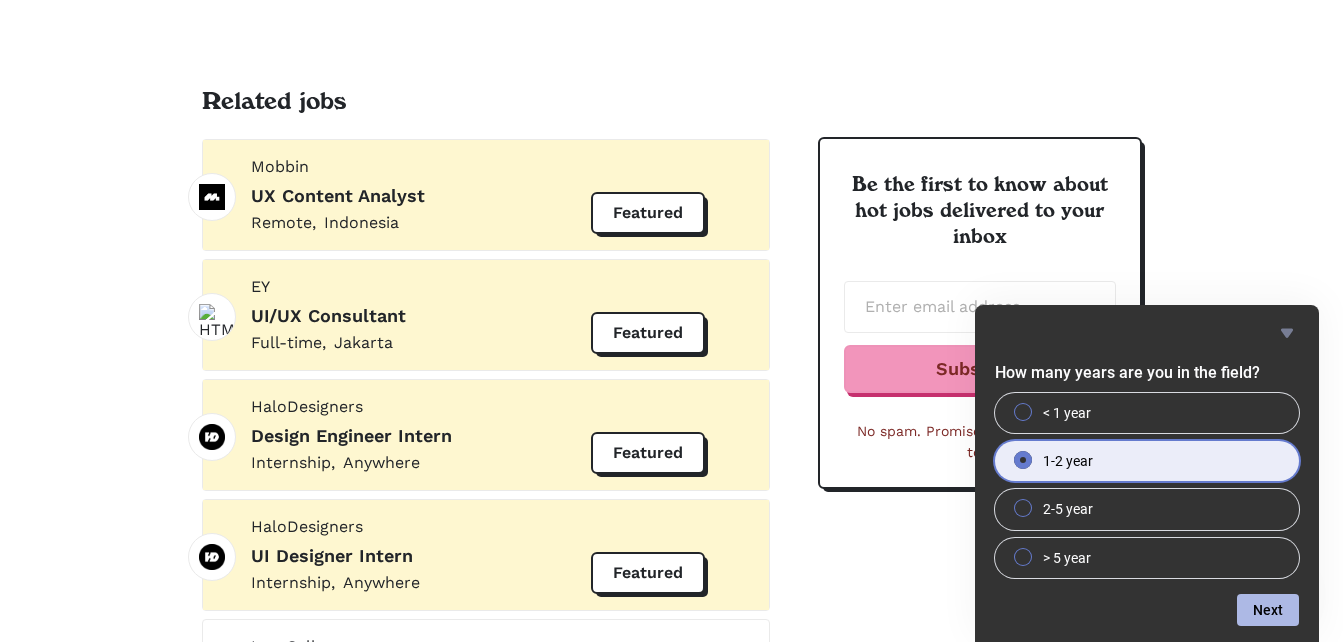 click on "Next" at bounding box center (1268, 610) 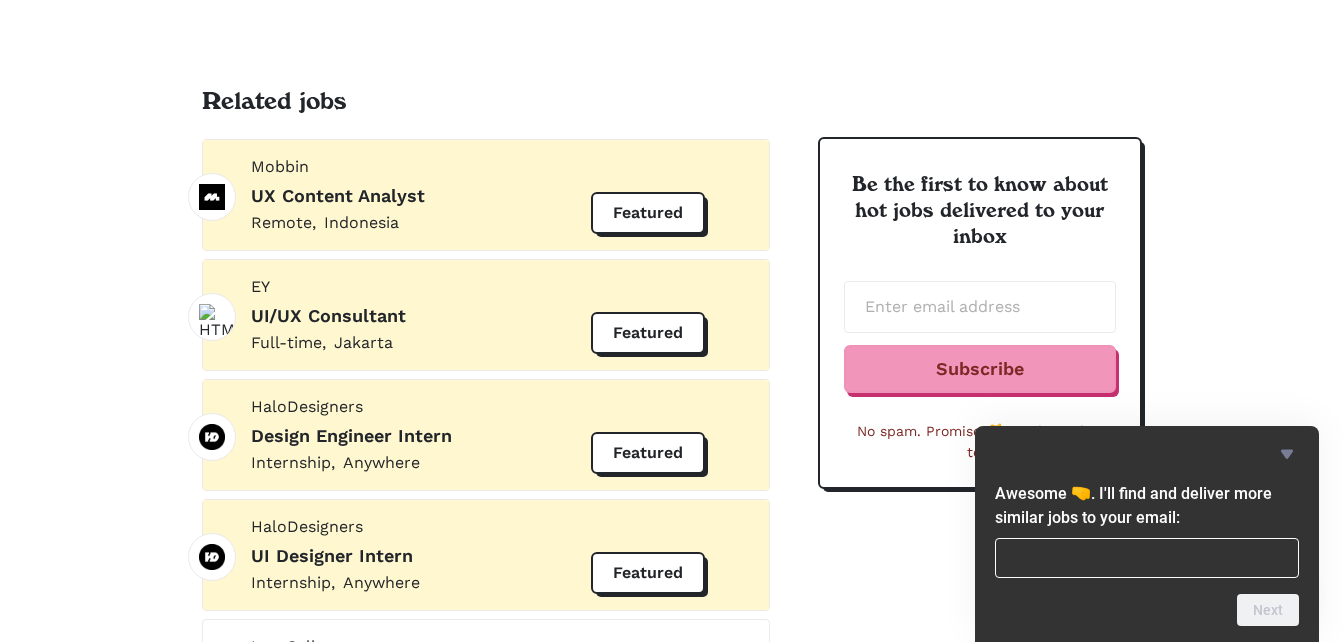click on "Awesome 🤜. I'll find and deliver more similar jobs to your email:" at bounding box center (1147, 530) 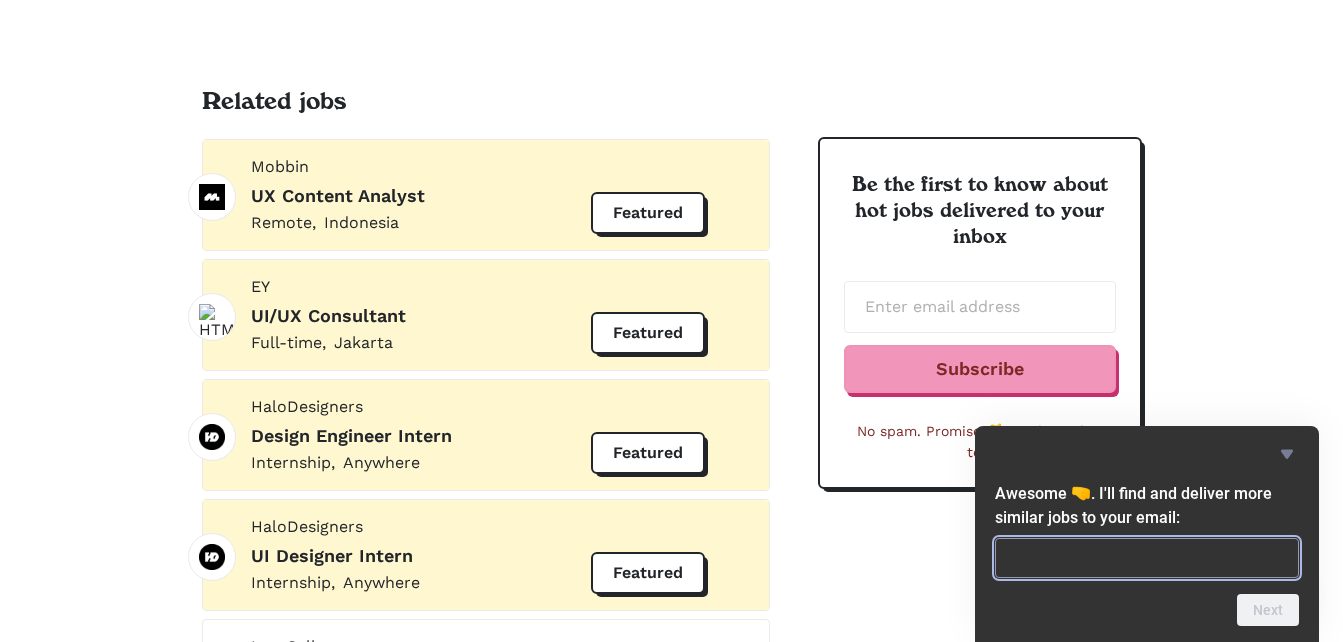 click at bounding box center (1147, 558) 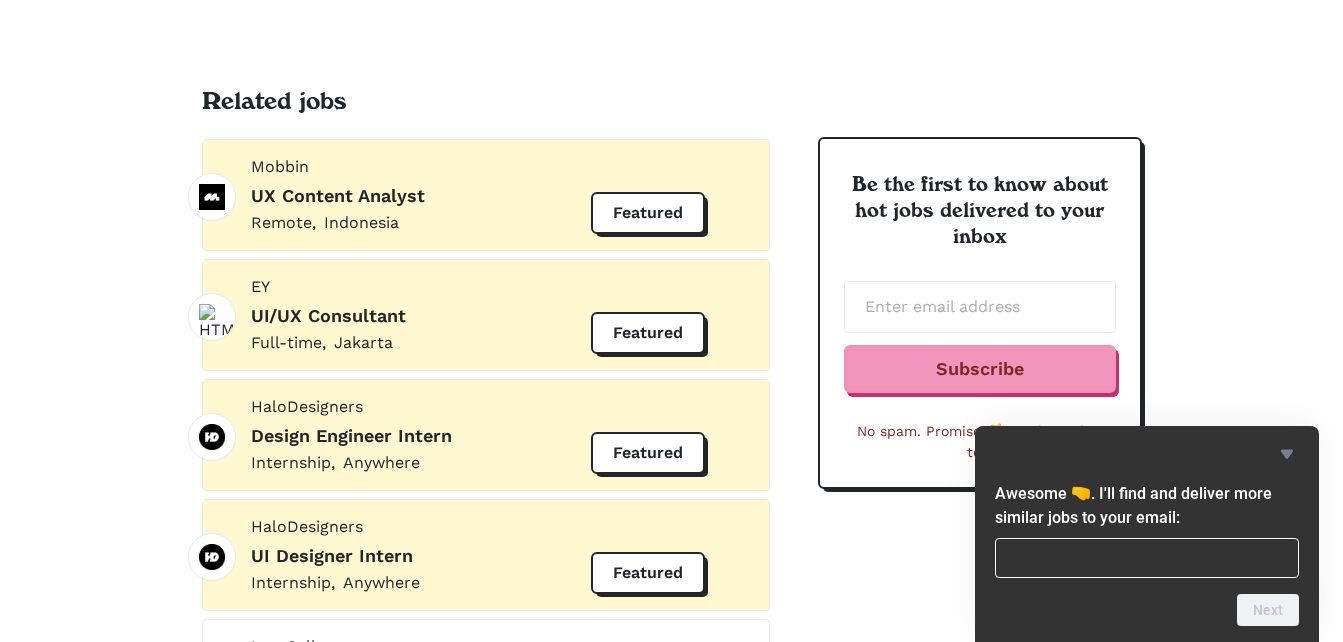 click on "Be the first to know about hot jobs delivered to your inbox Subscribe Thank you! Your submission has been received. Oops! Something went wrong while submitting the form. No spam. Promise 🤙. We hate that too." at bounding box center (980, 413) 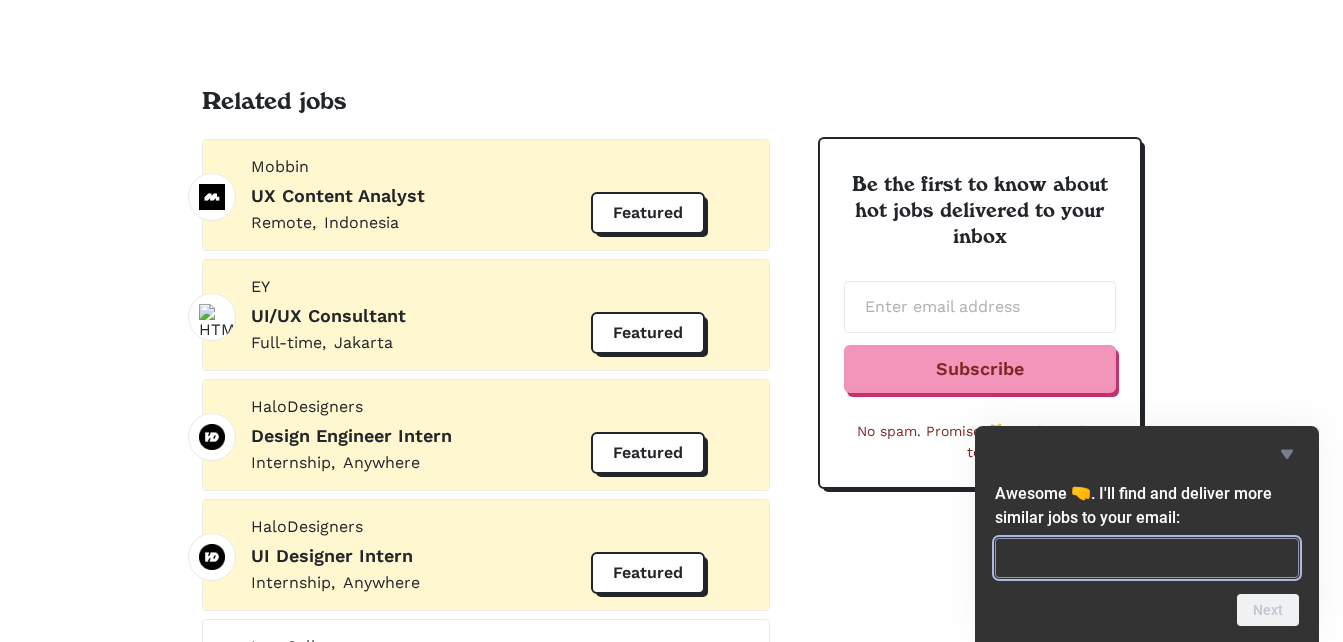 click at bounding box center [1147, 558] 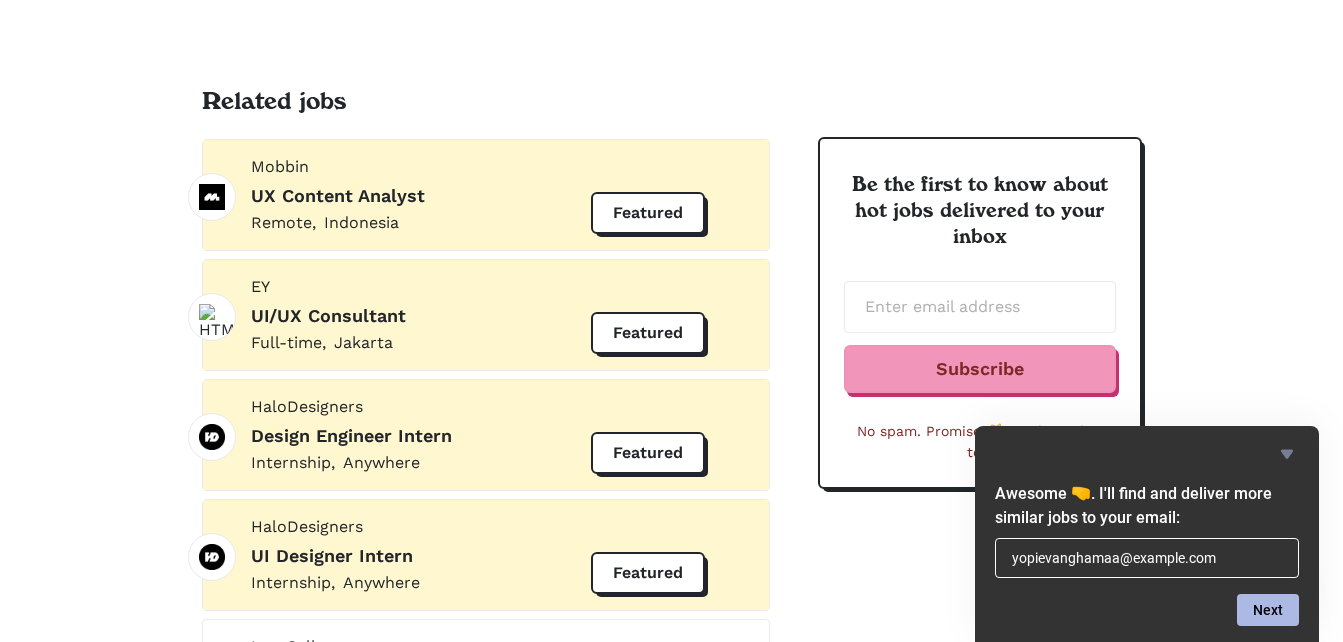 click on "Next" at bounding box center [1268, 610] 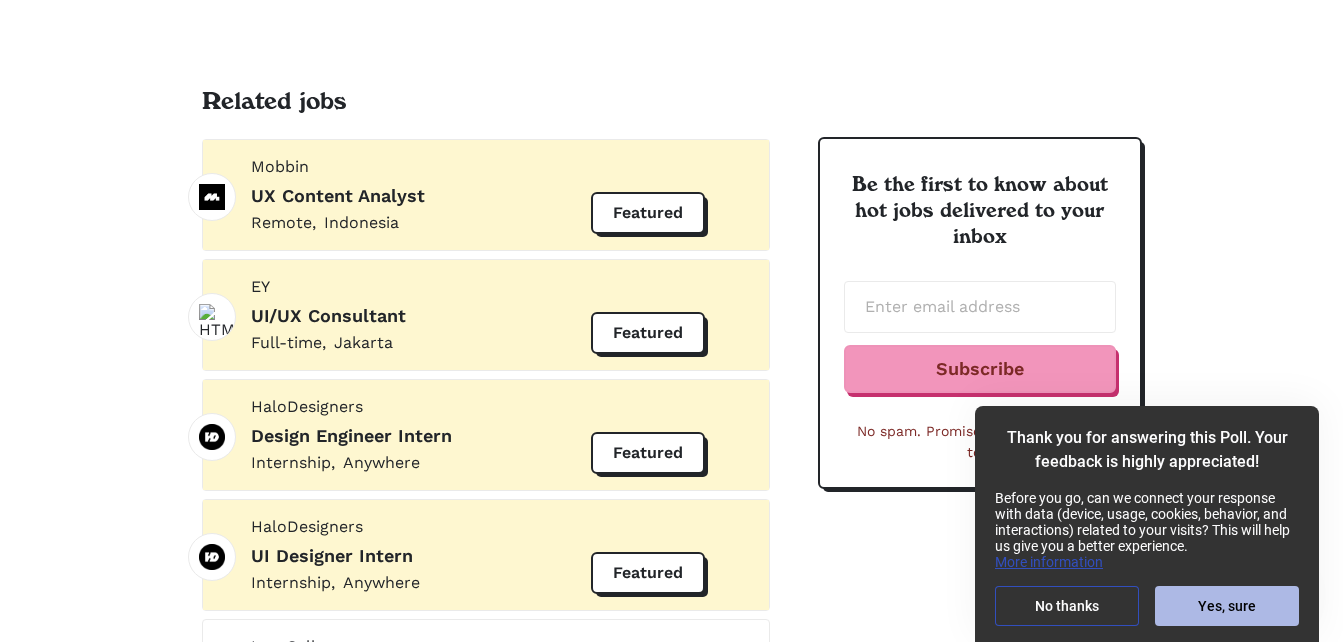 click on "Yes, sure" at bounding box center [1227, 606] 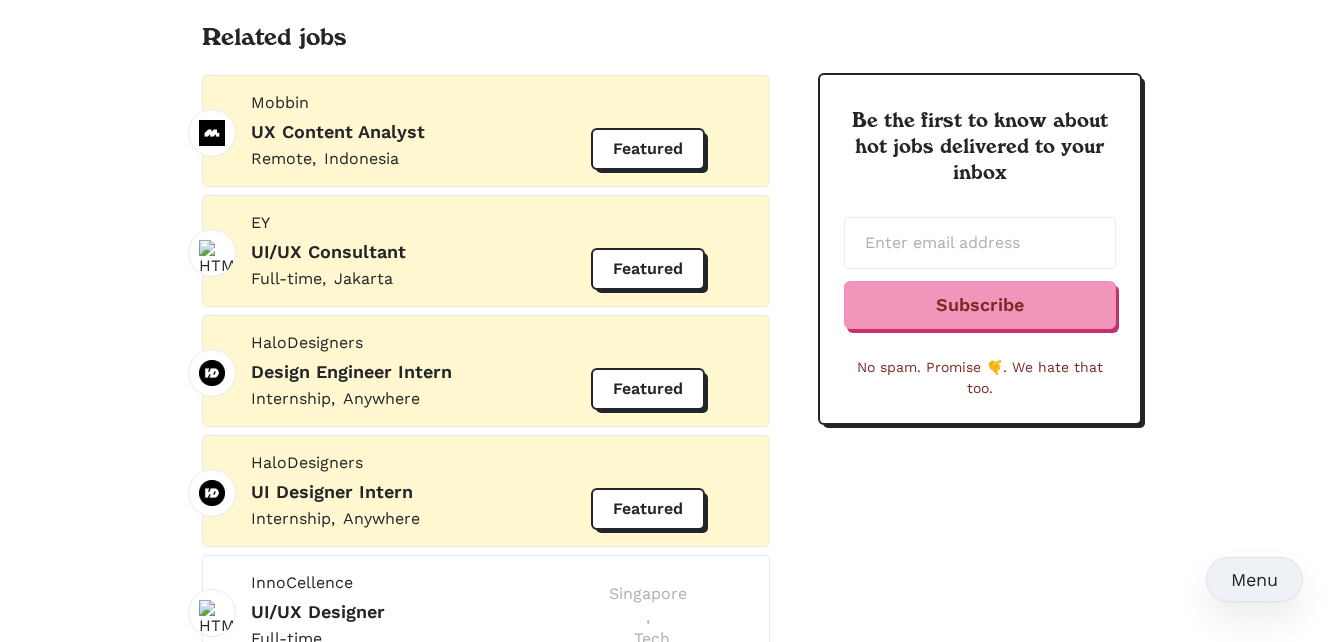 scroll, scrollTop: 1552, scrollLeft: 0, axis: vertical 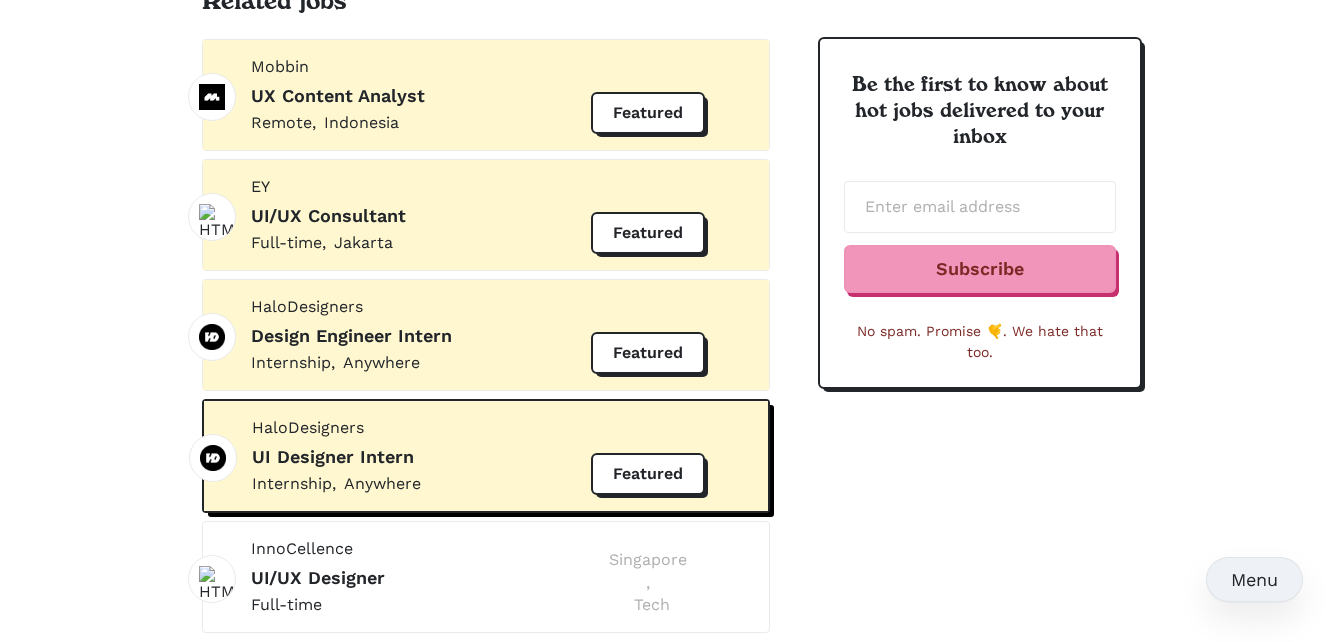 click on "UI Designer Intern" at bounding box center [398, 456] 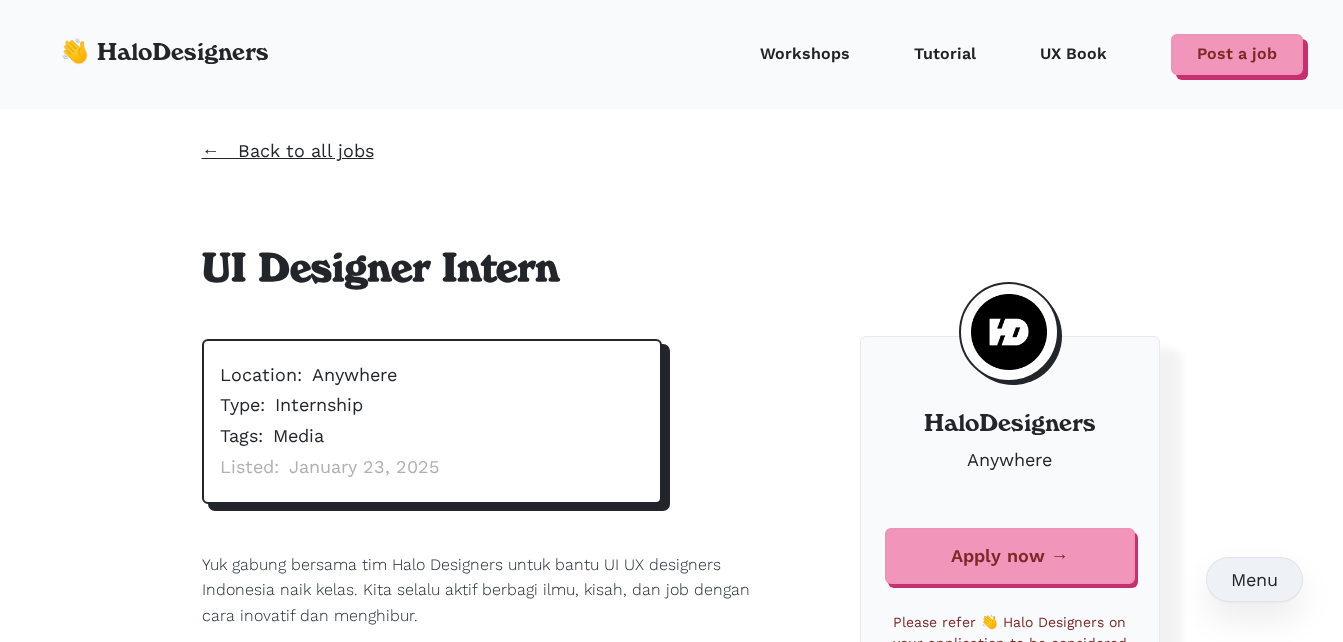 scroll, scrollTop: 0, scrollLeft: 0, axis: both 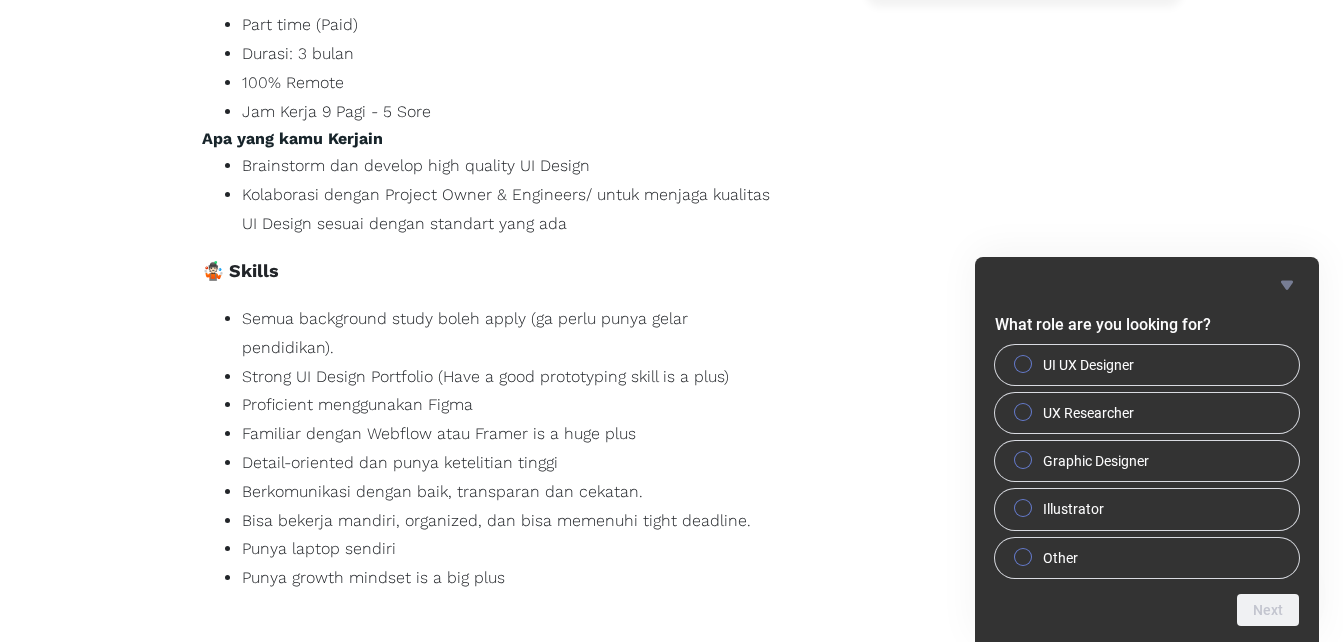click on "HaloDesigners [LOCATION] Apply now → Sorry, its closed This kind of job is High Demand.  Subscribe  to get similar job to your email first time. Please refer 👋 Halo Designers on your application to be considered" at bounding box center [992, 205] 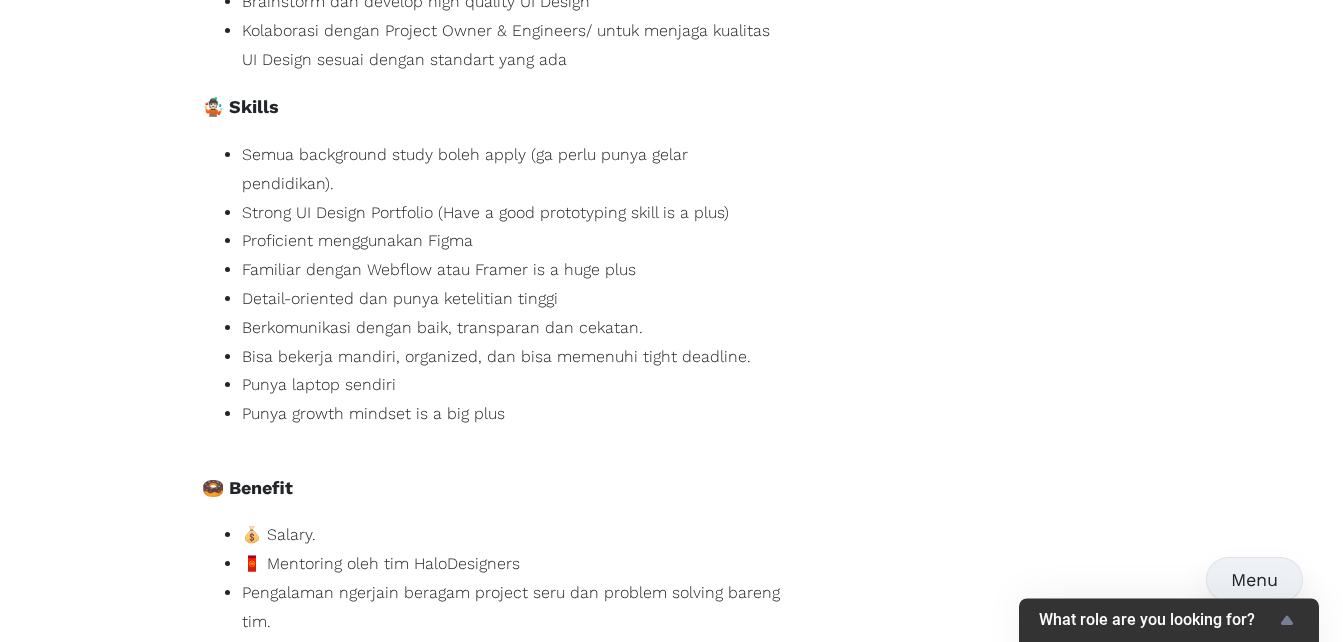 scroll, scrollTop: 900, scrollLeft: 0, axis: vertical 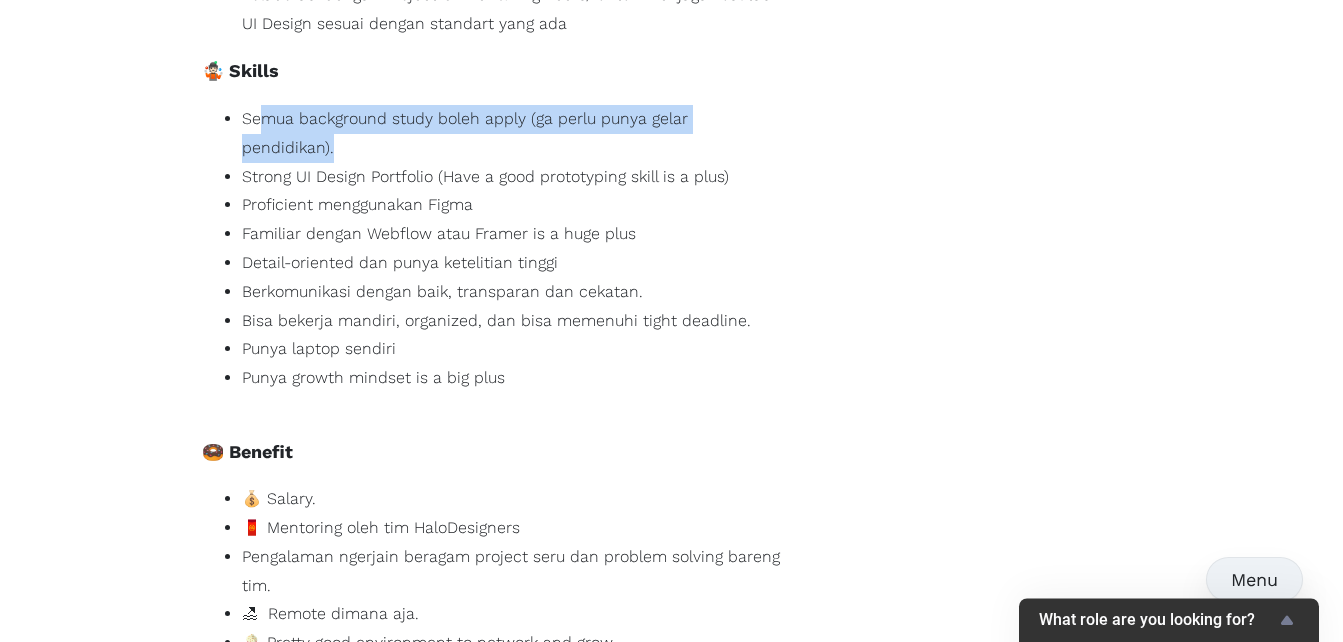 drag, startPoint x: 266, startPoint y: 114, endPoint x: 807, endPoint y: 119, distance: 541.02313 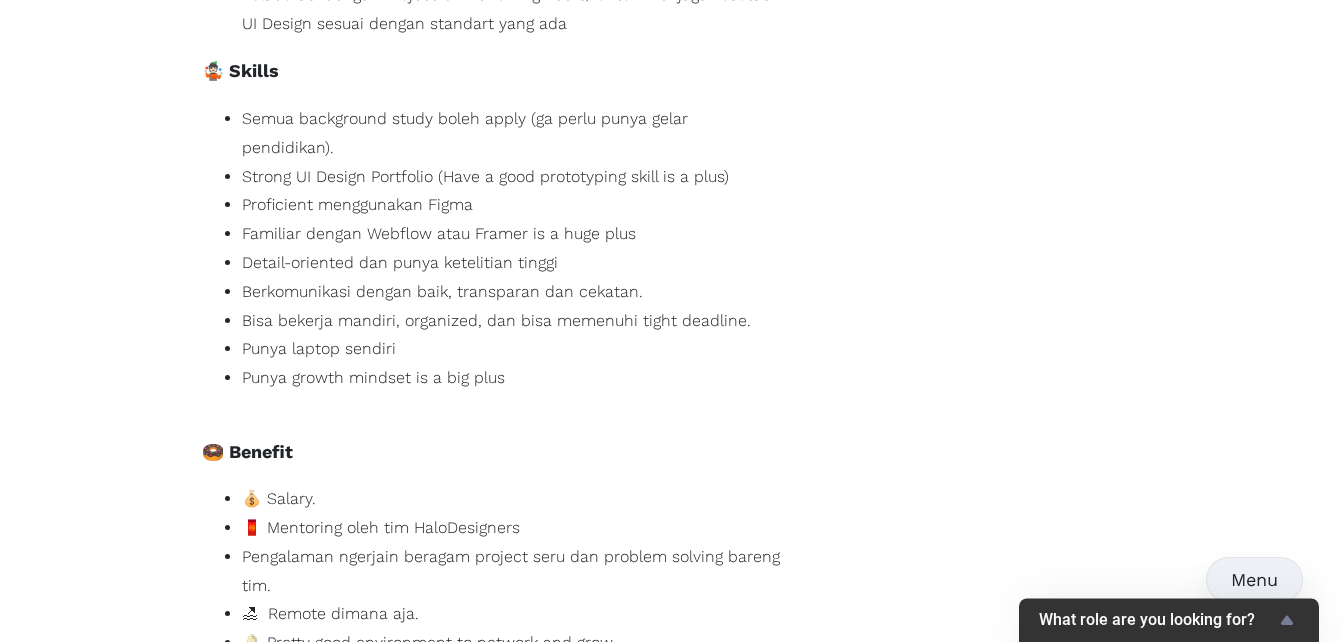 drag, startPoint x: 807, startPoint y: 119, endPoint x: 708, endPoint y: 196, distance: 125.4193 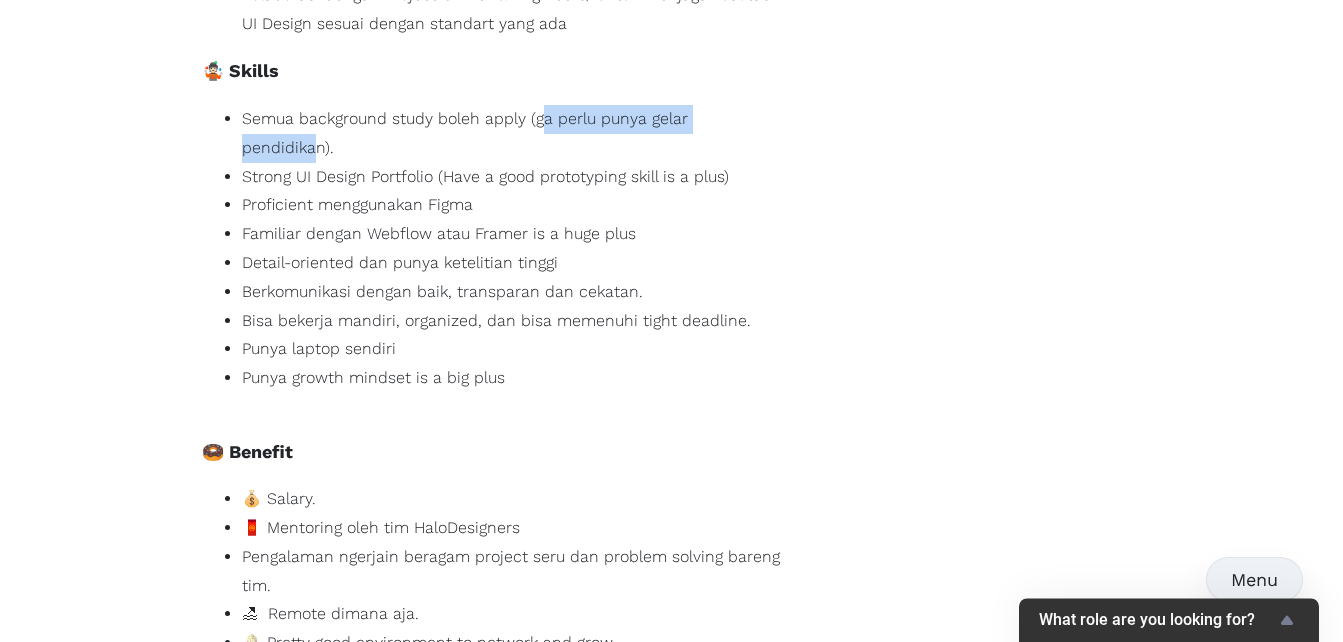 drag, startPoint x: 543, startPoint y: 122, endPoint x: 761, endPoint y: 122, distance: 218 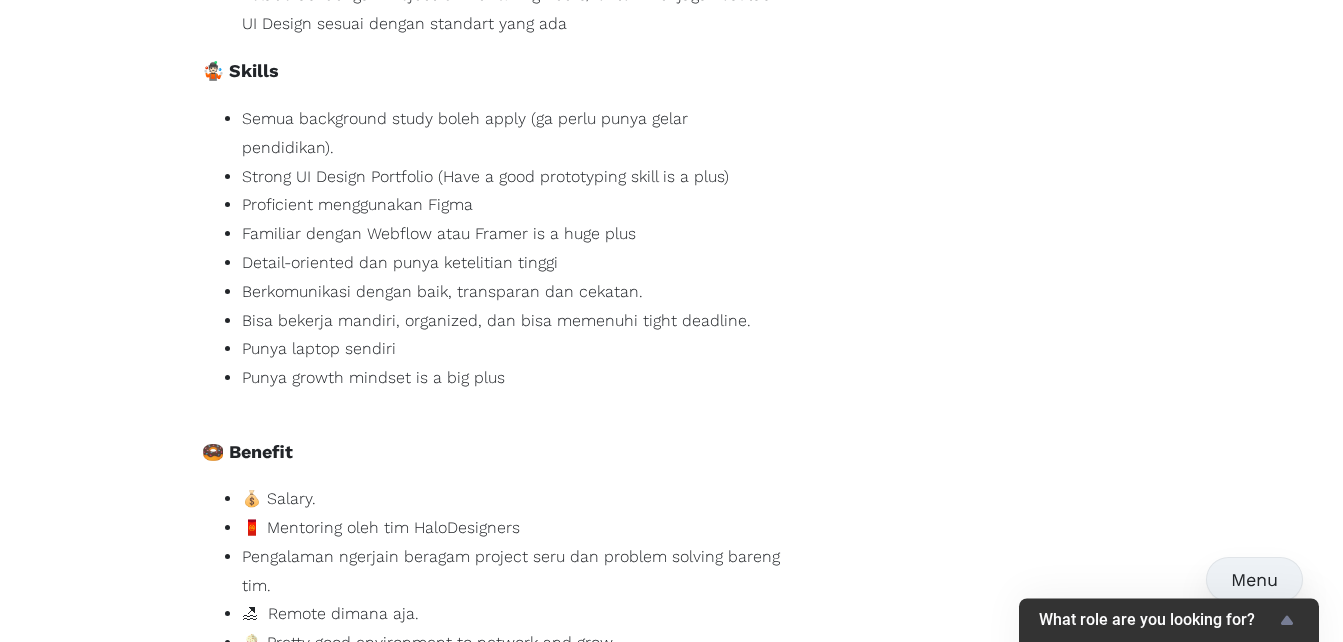 drag, startPoint x: 761, startPoint y: 122, endPoint x: 376, endPoint y: 175, distance: 388.63092 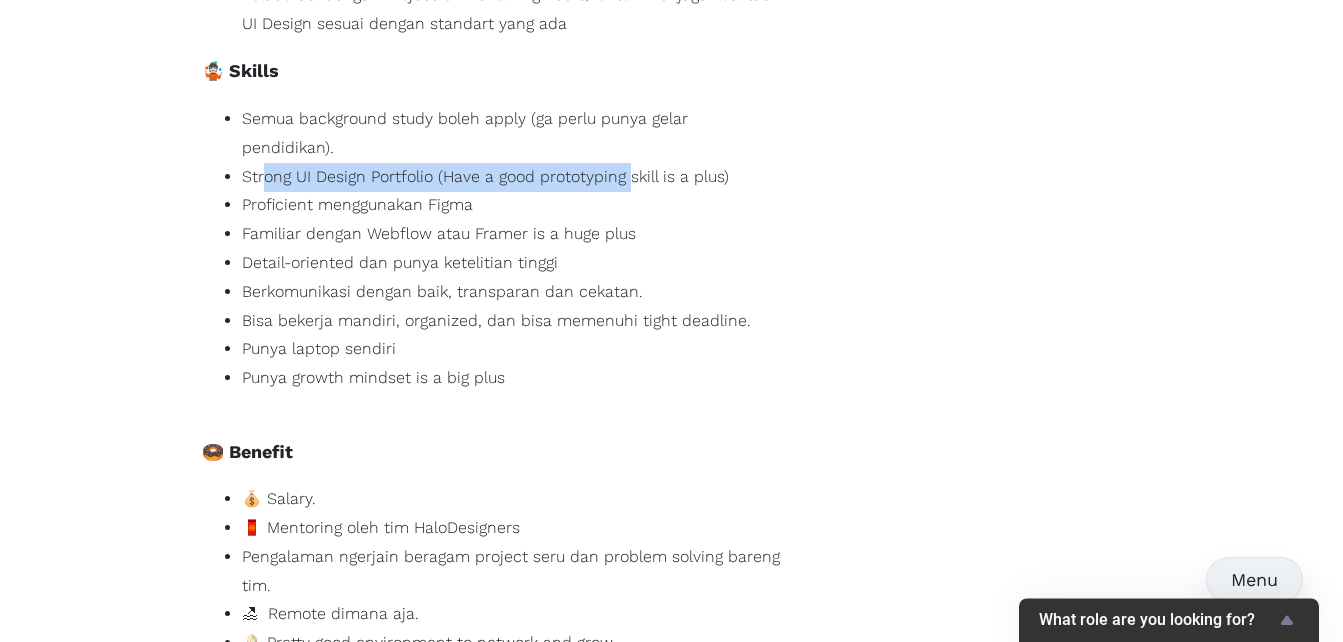 drag, startPoint x: 262, startPoint y: 147, endPoint x: 631, endPoint y: 155, distance: 369.0867 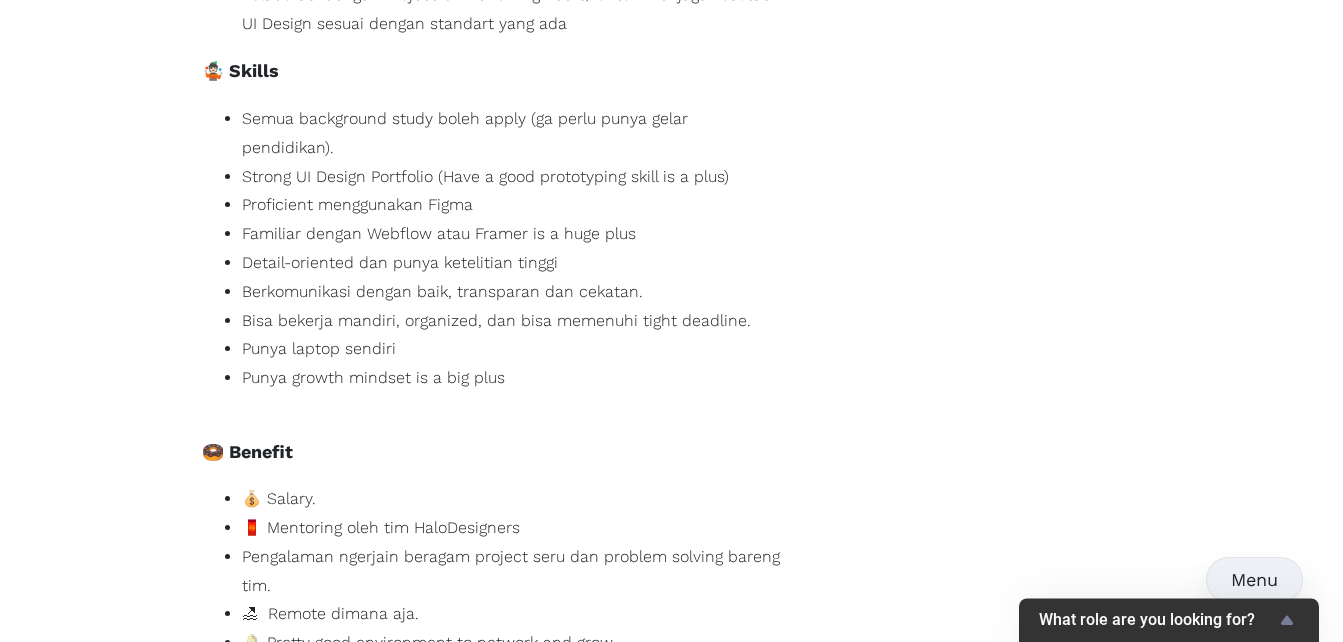 drag, startPoint x: 631, startPoint y: 155, endPoint x: 495, endPoint y: 198, distance: 142.6359 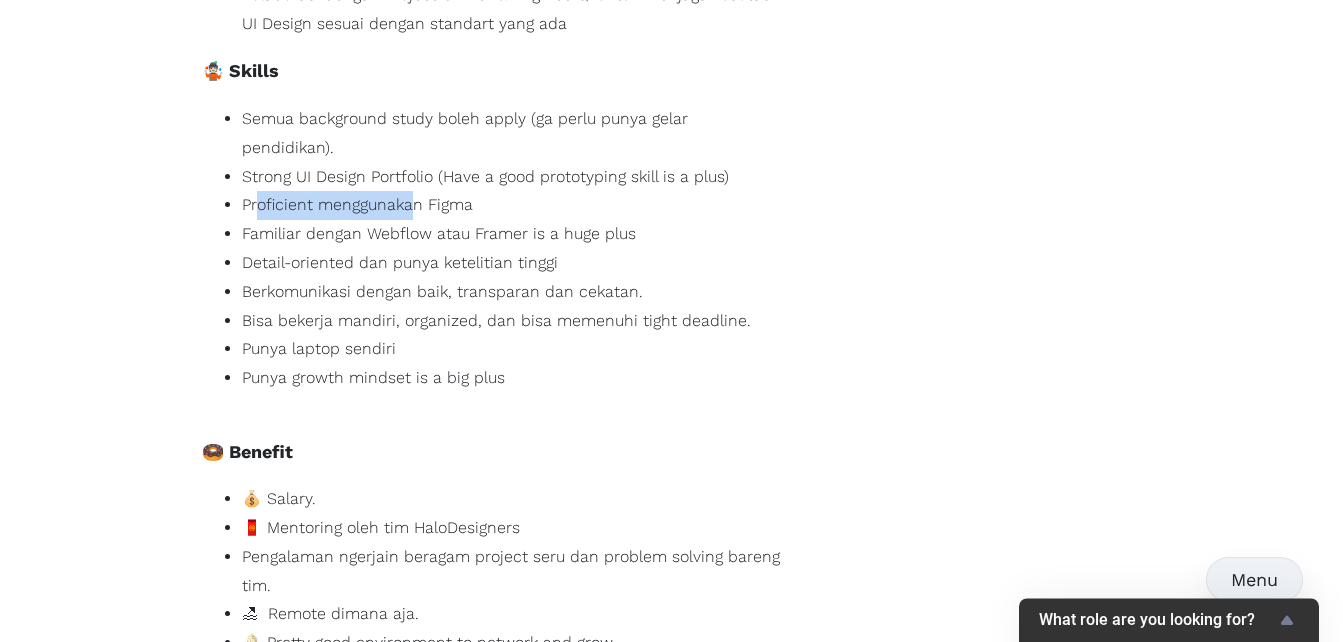 drag, startPoint x: 258, startPoint y: 180, endPoint x: 412, endPoint y: 175, distance: 154.08115 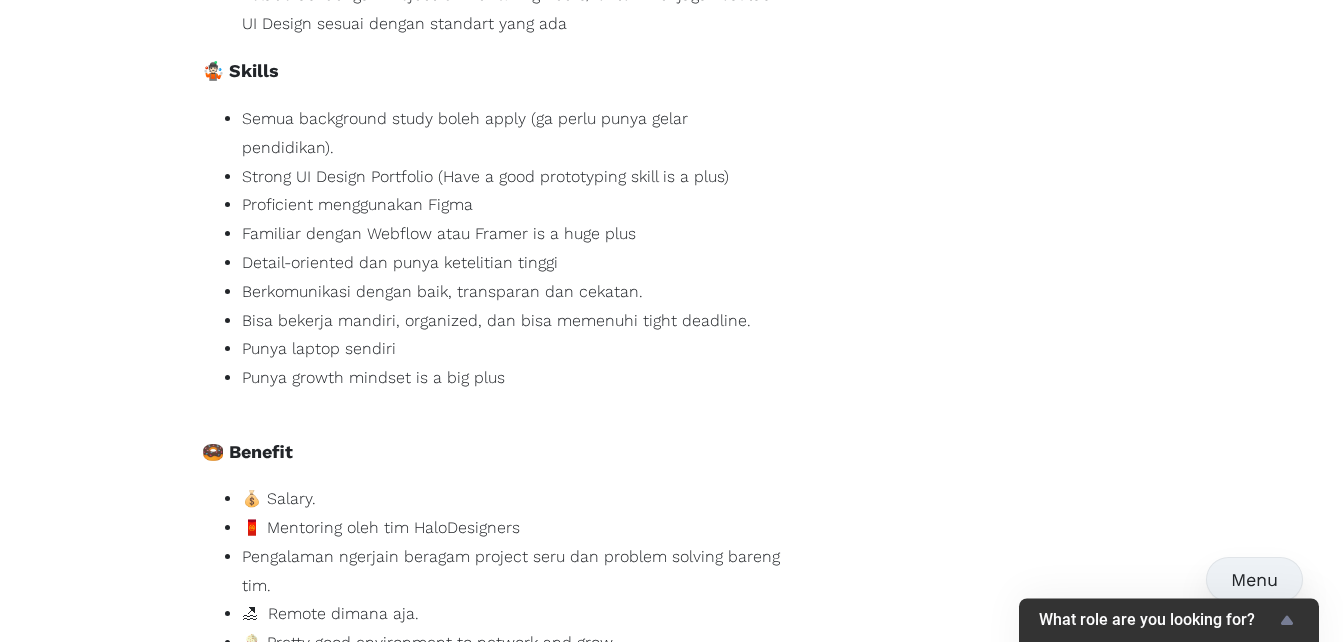 drag, startPoint x: 412, startPoint y: 175, endPoint x: 403, endPoint y: 210, distance: 36.138622 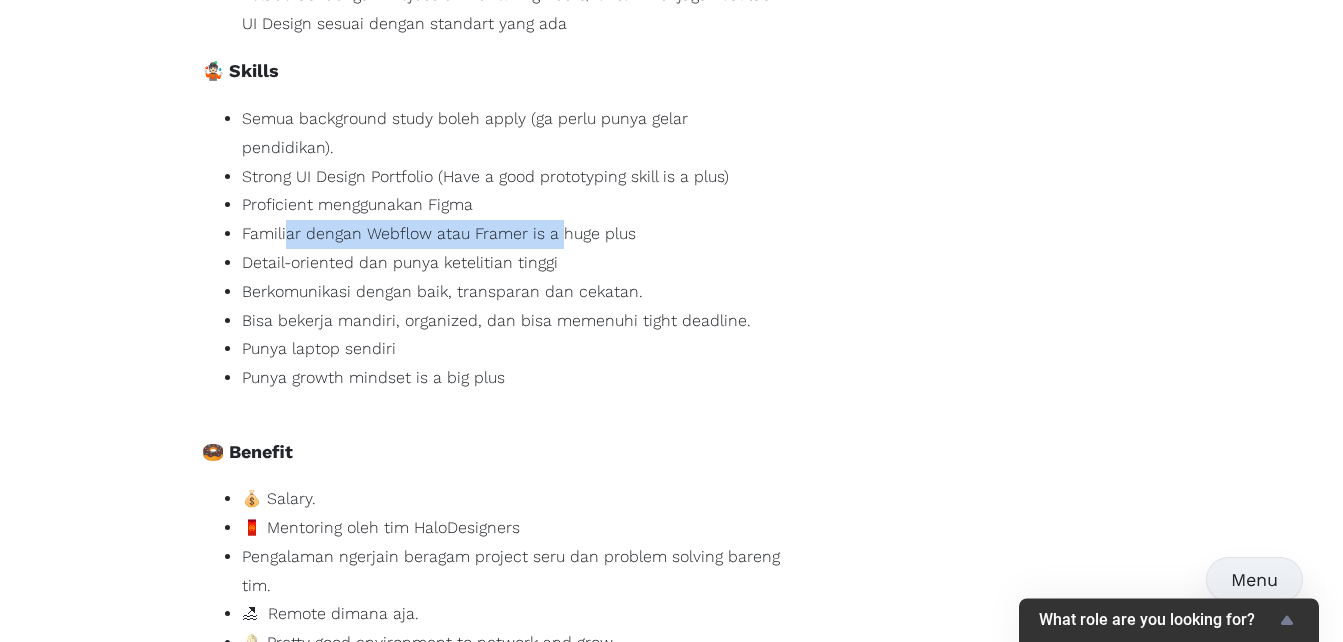 drag, startPoint x: 308, startPoint y: 204, endPoint x: 562, endPoint y: 200, distance: 254.0315 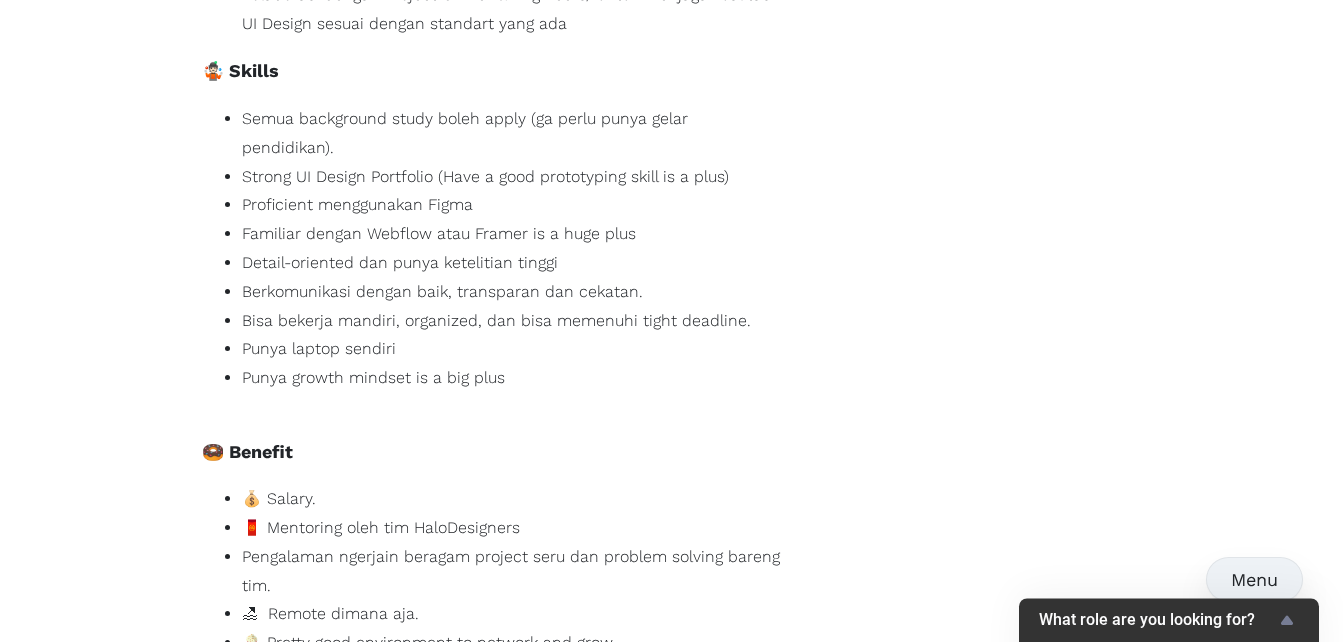 drag, startPoint x: 562, startPoint y: 200, endPoint x: 521, endPoint y: 274, distance: 84.59905 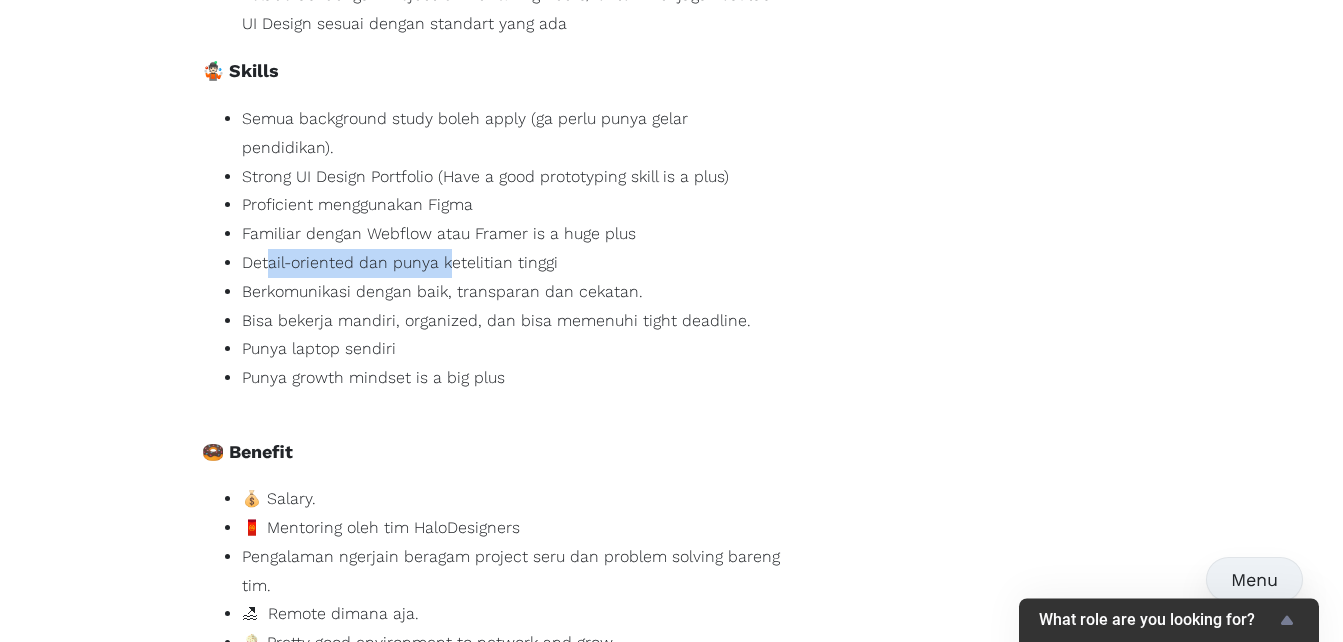 drag, startPoint x: 268, startPoint y: 241, endPoint x: 448, endPoint y: 236, distance: 180.06943 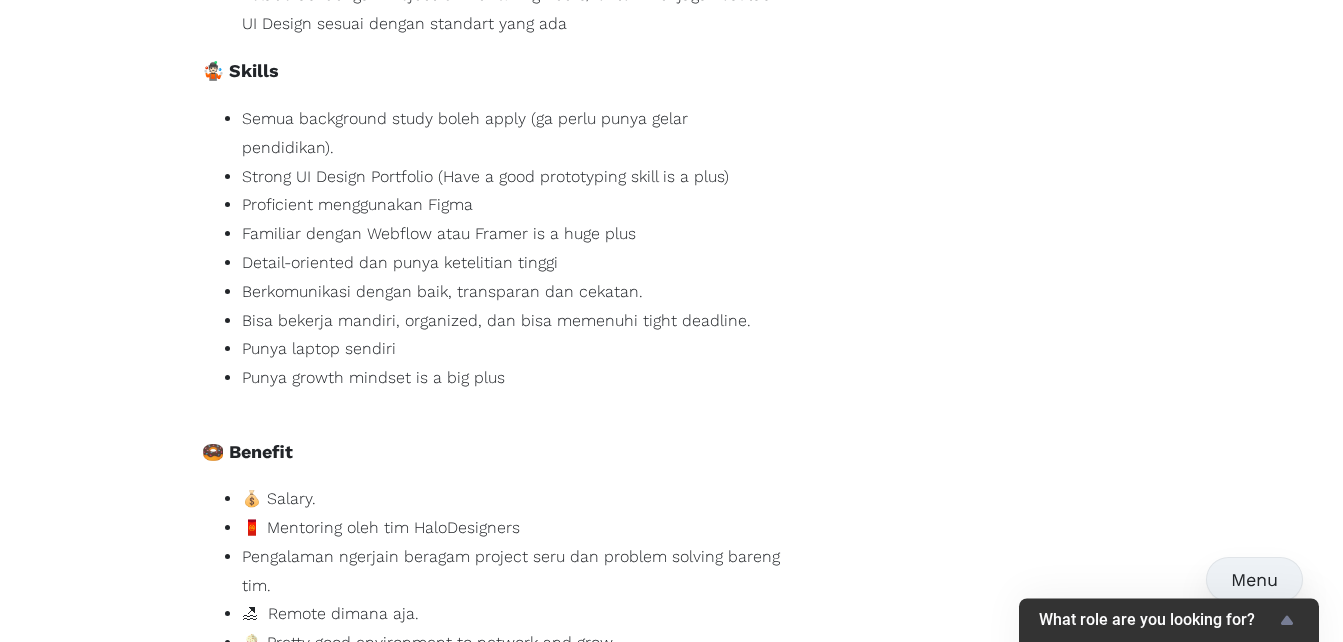 drag, startPoint x: 448, startPoint y: 236, endPoint x: 376, endPoint y: 279, distance: 83.86298 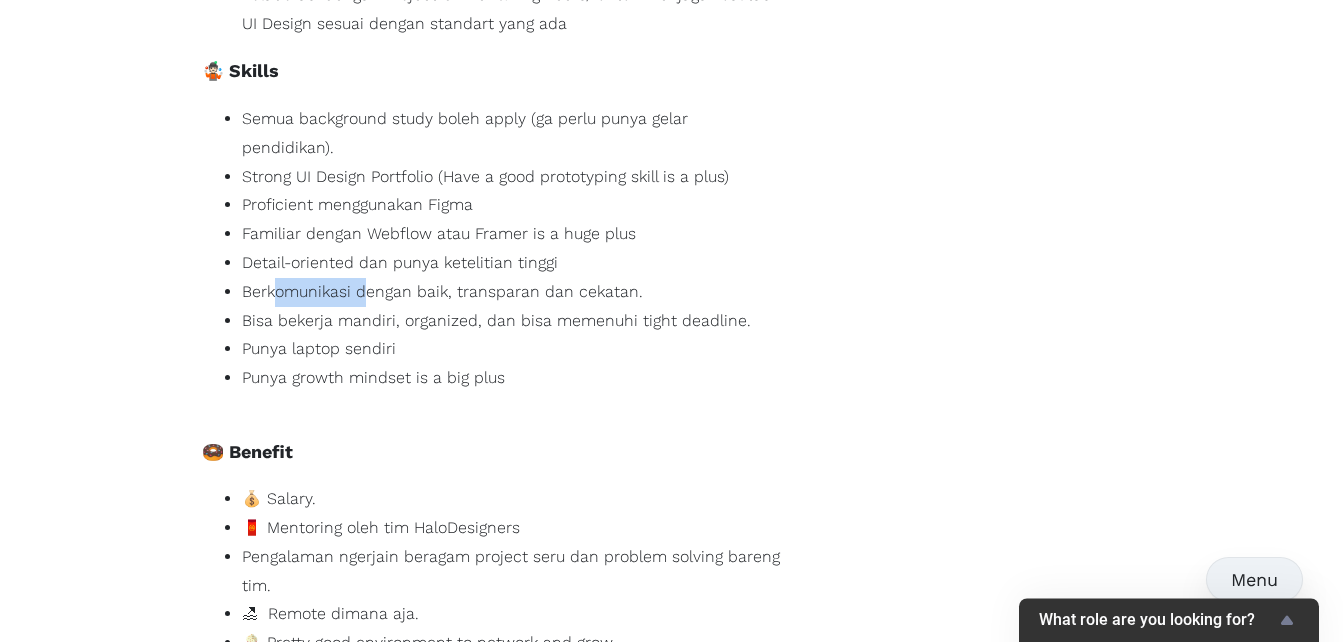 click on "Berkomunikasi dengan baik, transparan dan cekatan." at bounding box center (512, 292) 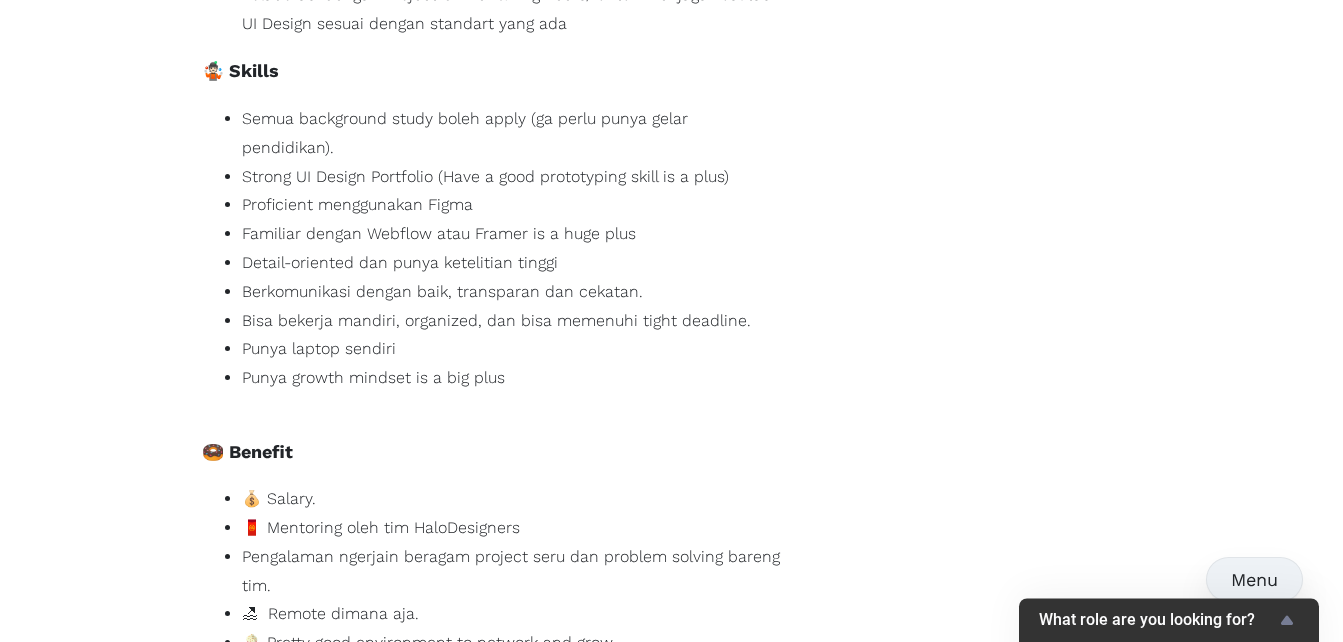 drag, startPoint x: 380, startPoint y: 261, endPoint x: 319, endPoint y: 312, distance: 79.51101 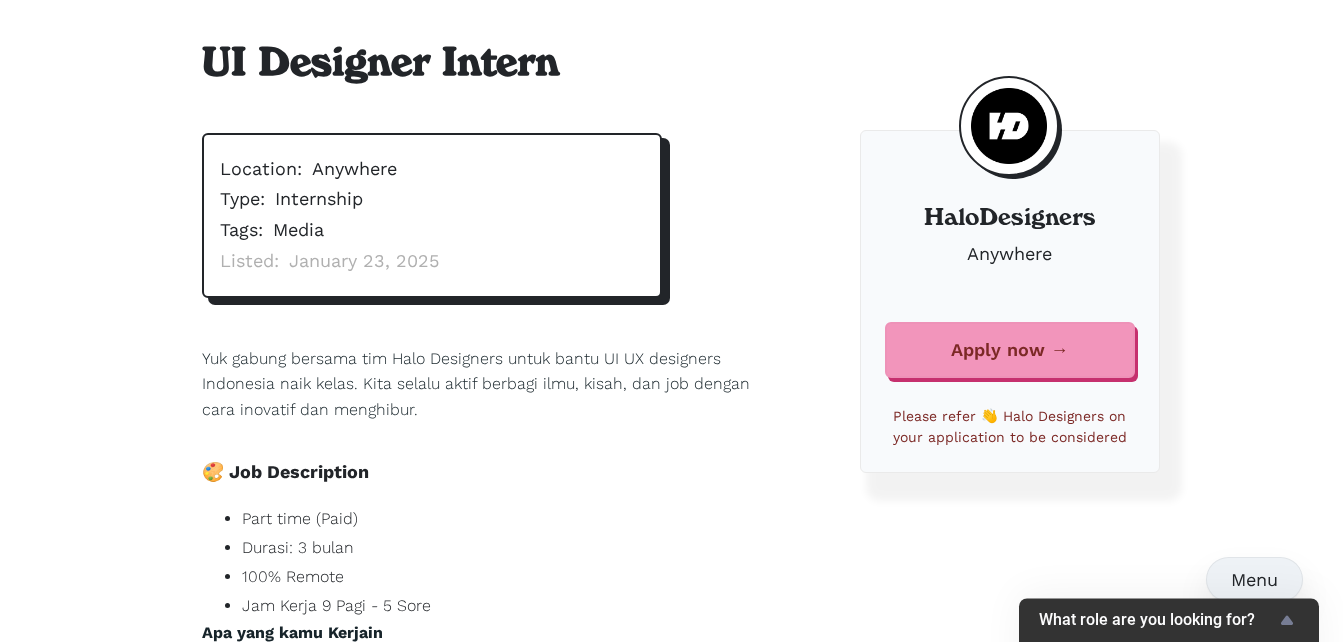 scroll, scrollTop: 200, scrollLeft: 0, axis: vertical 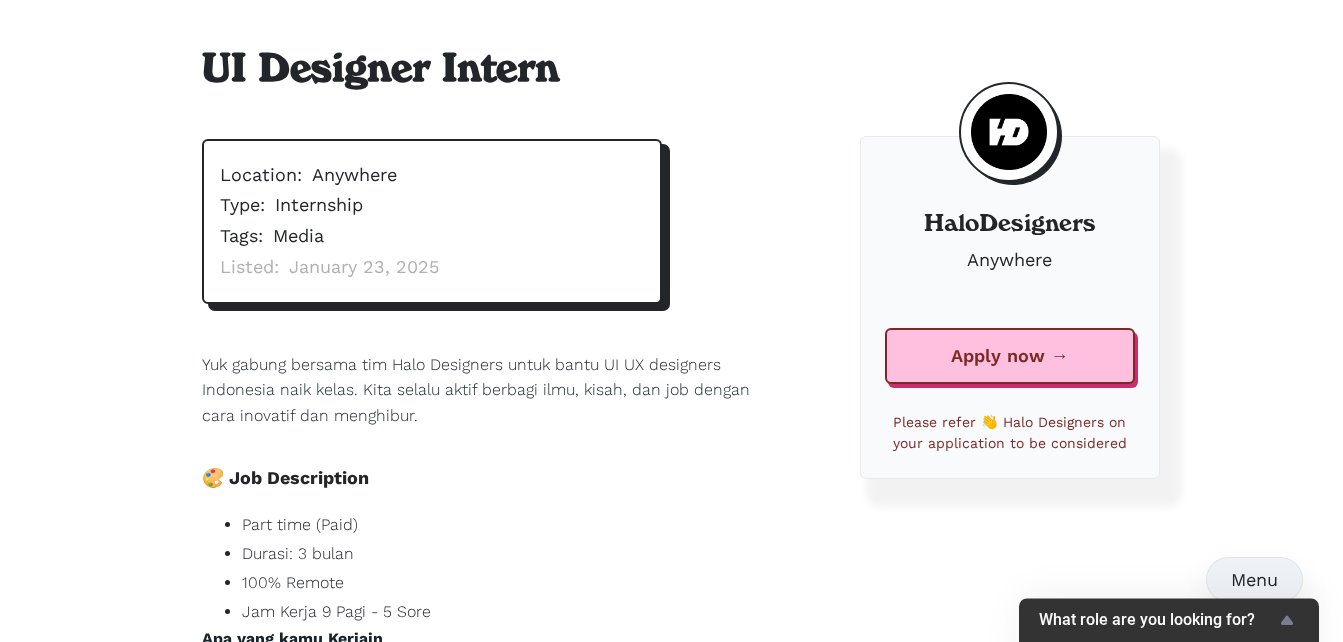 click on "Apply now →" at bounding box center (1010, 356) 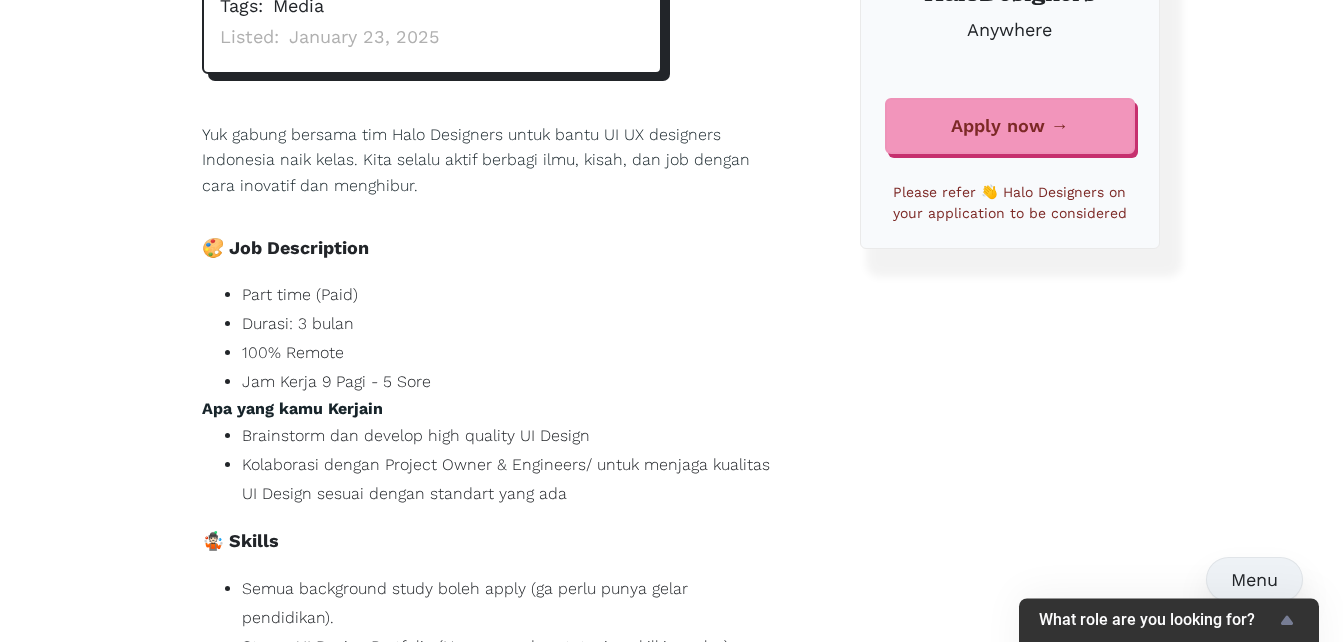 scroll, scrollTop: 400, scrollLeft: 0, axis: vertical 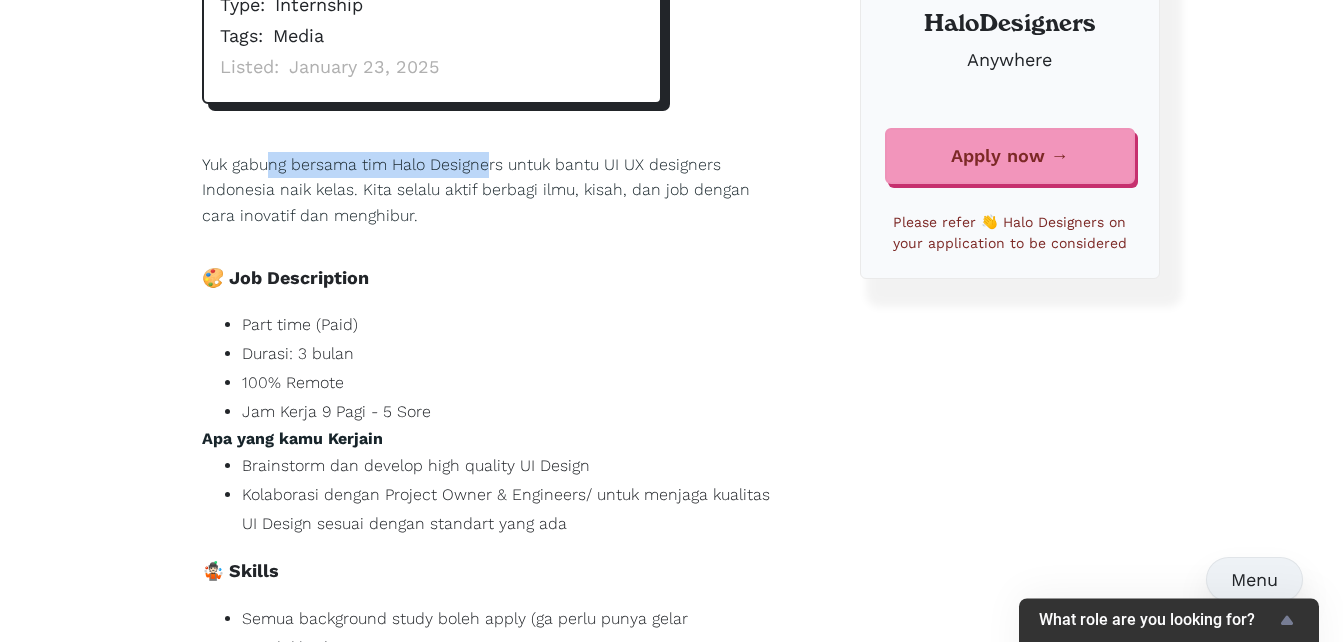 drag, startPoint x: 271, startPoint y: 166, endPoint x: 486, endPoint y: 164, distance: 215.00931 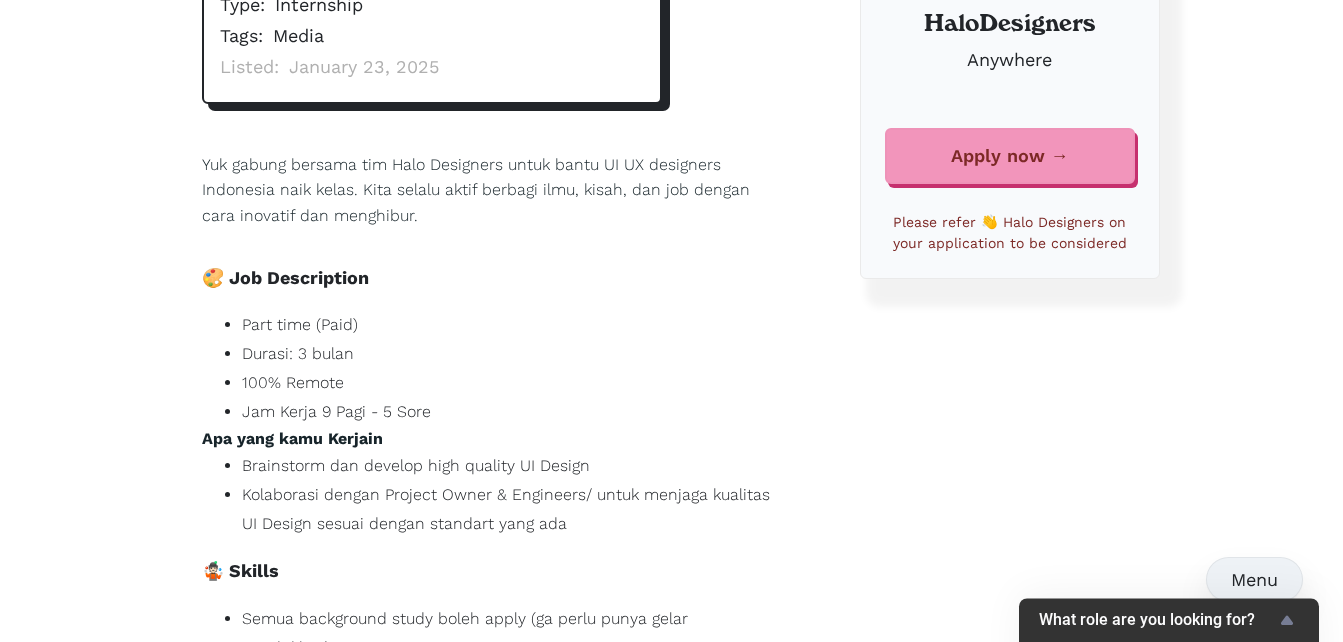 drag, startPoint x: 486, startPoint y: 164, endPoint x: 446, endPoint y: 224, distance: 72.11102 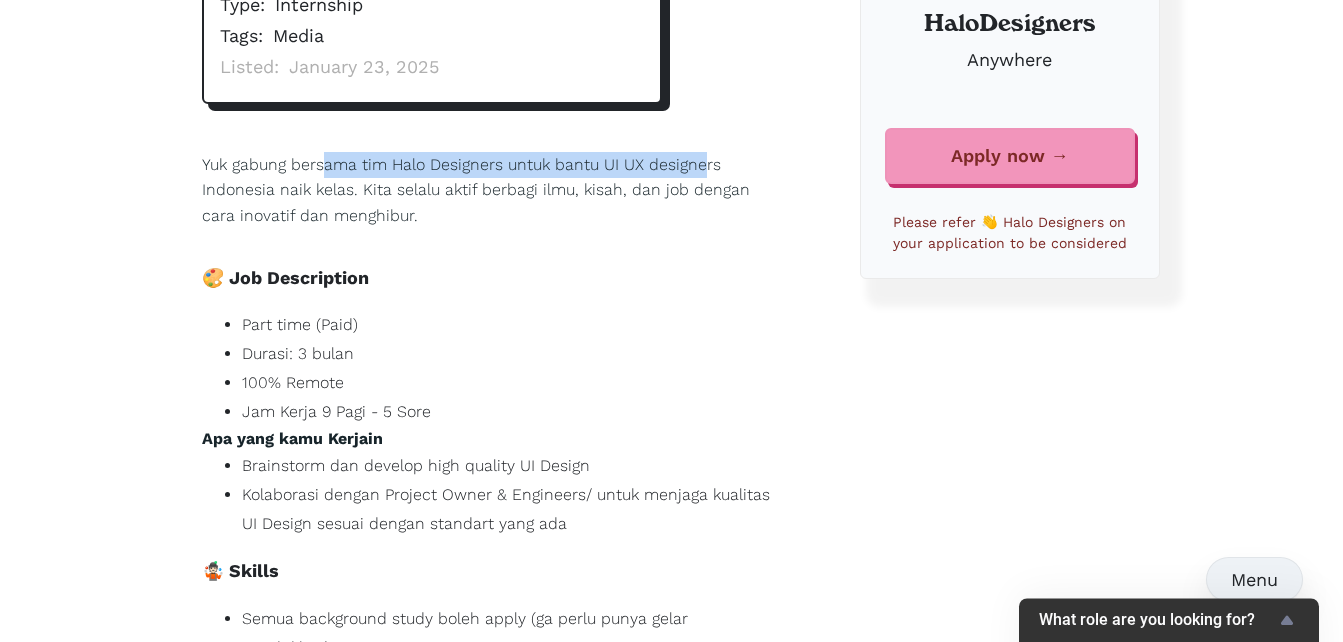 drag, startPoint x: 349, startPoint y: 170, endPoint x: 702, endPoint y: 176, distance: 353.051 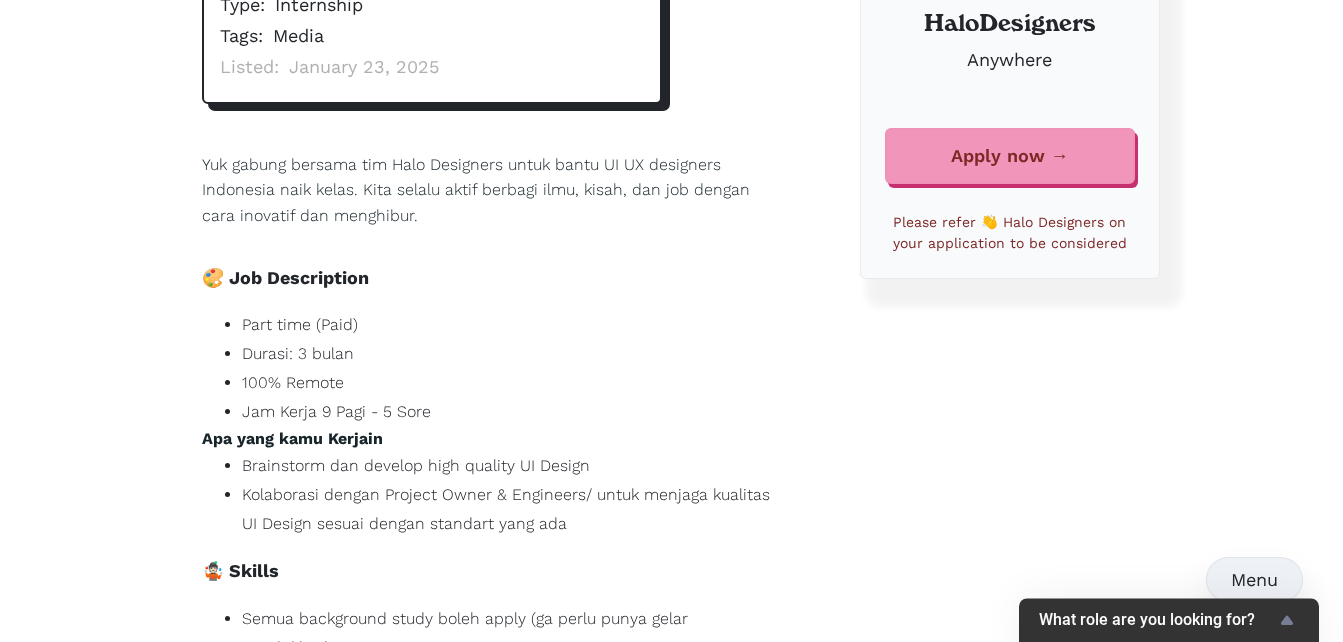 drag, startPoint x: 702, startPoint y: 176, endPoint x: 526, endPoint y: 193, distance: 176.81912 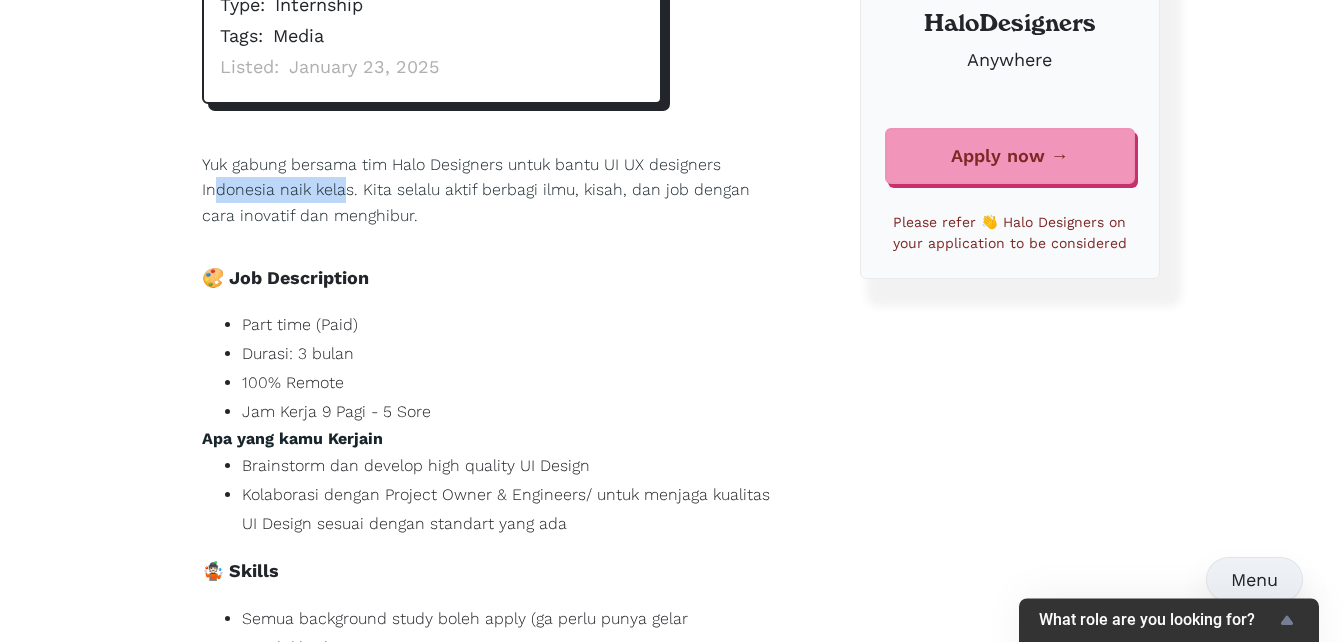 drag, startPoint x: 284, startPoint y: 191, endPoint x: 342, endPoint y: 192, distance: 58.00862 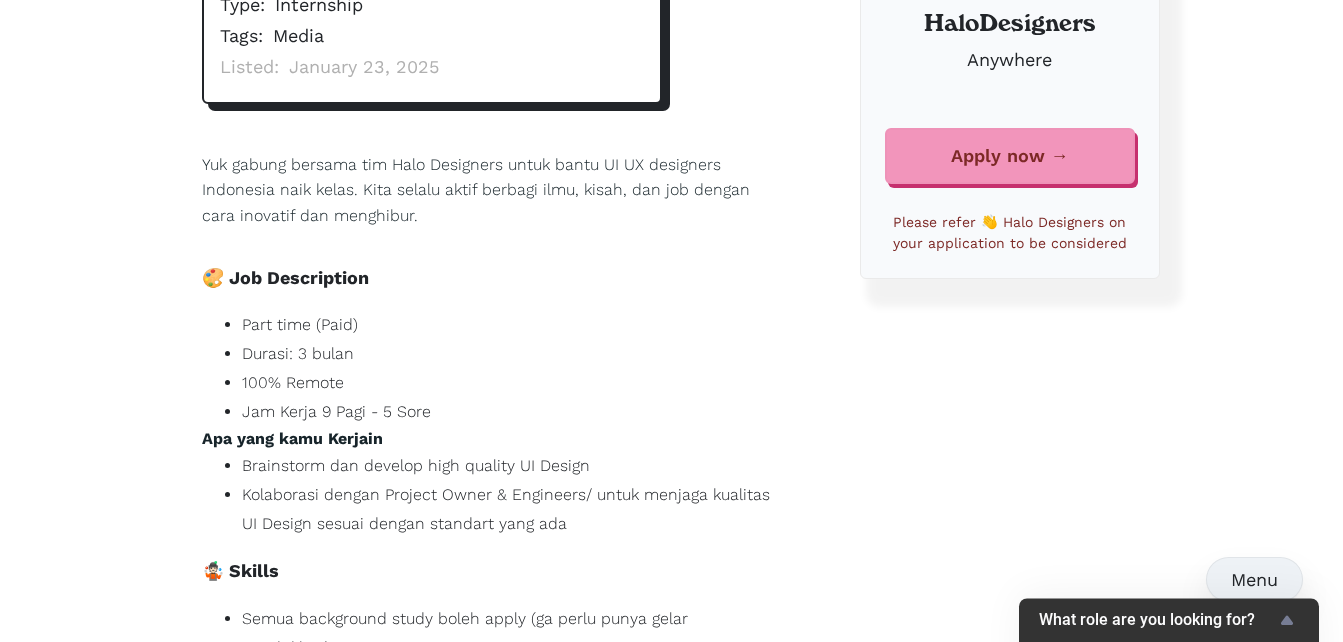drag, startPoint x: 342, startPoint y: 192, endPoint x: 395, endPoint y: 212, distance: 56.648037 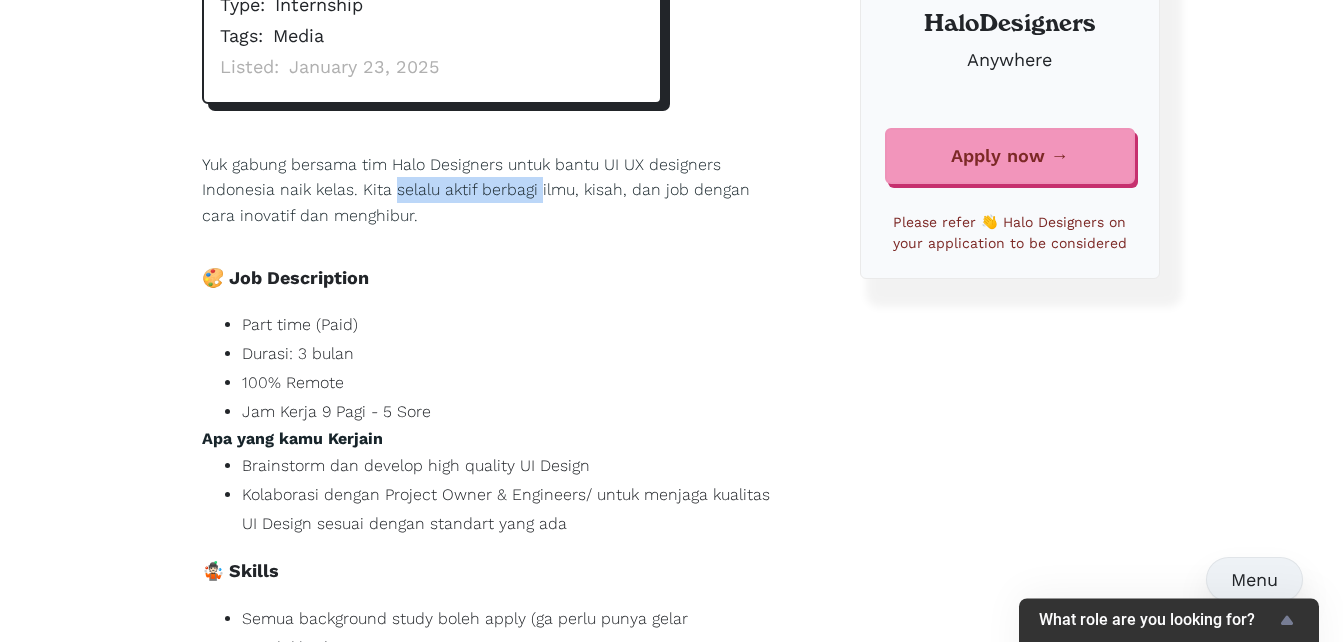 drag, startPoint x: 393, startPoint y: 198, endPoint x: 537, endPoint y: 199, distance: 144.00348 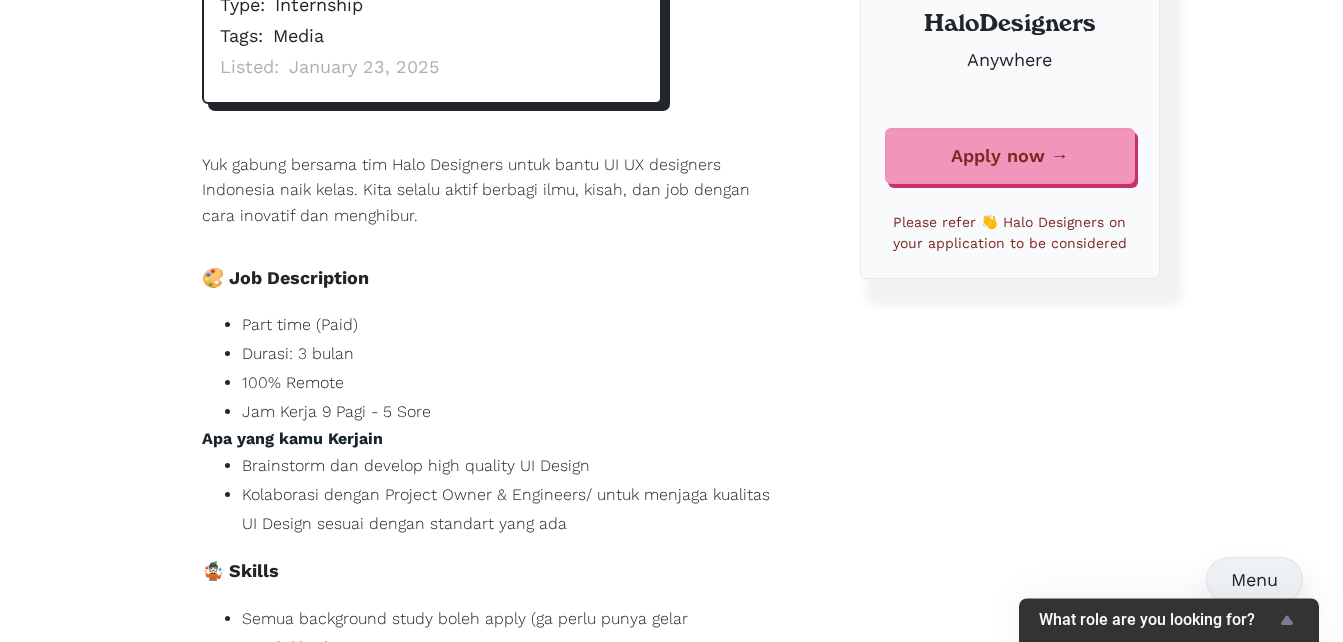 drag, startPoint x: 537, startPoint y: 199, endPoint x: 538, endPoint y: 236, distance: 37.01351 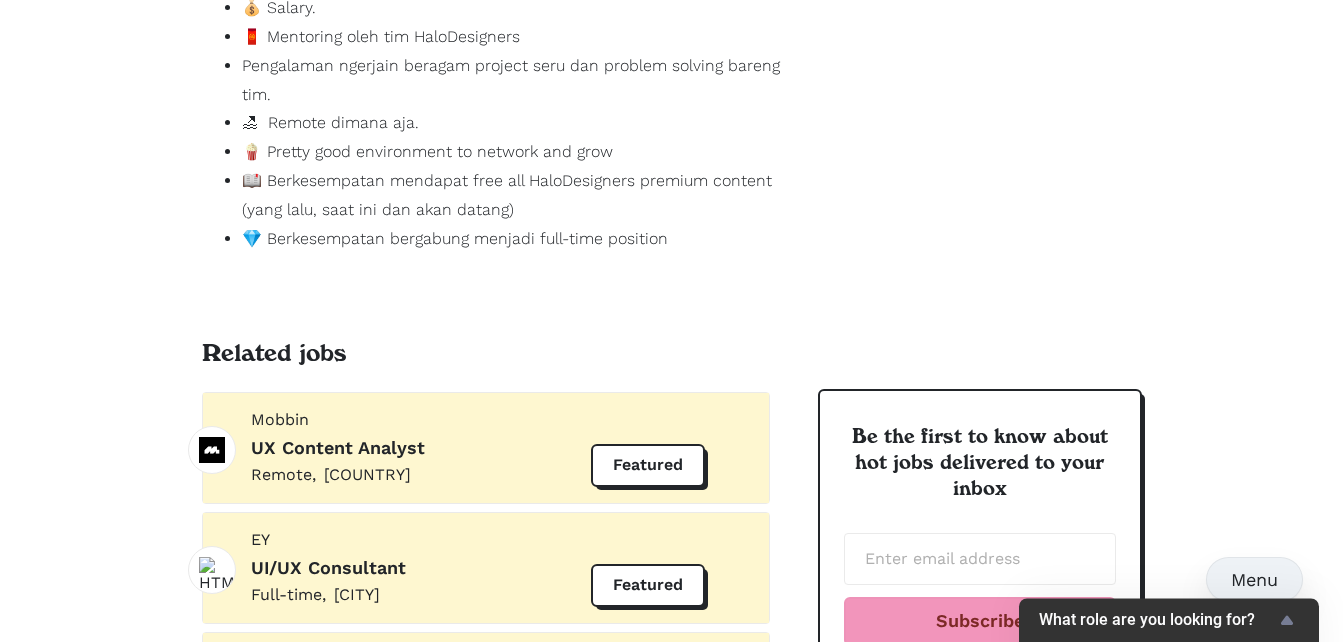 scroll, scrollTop: 1100, scrollLeft: 0, axis: vertical 